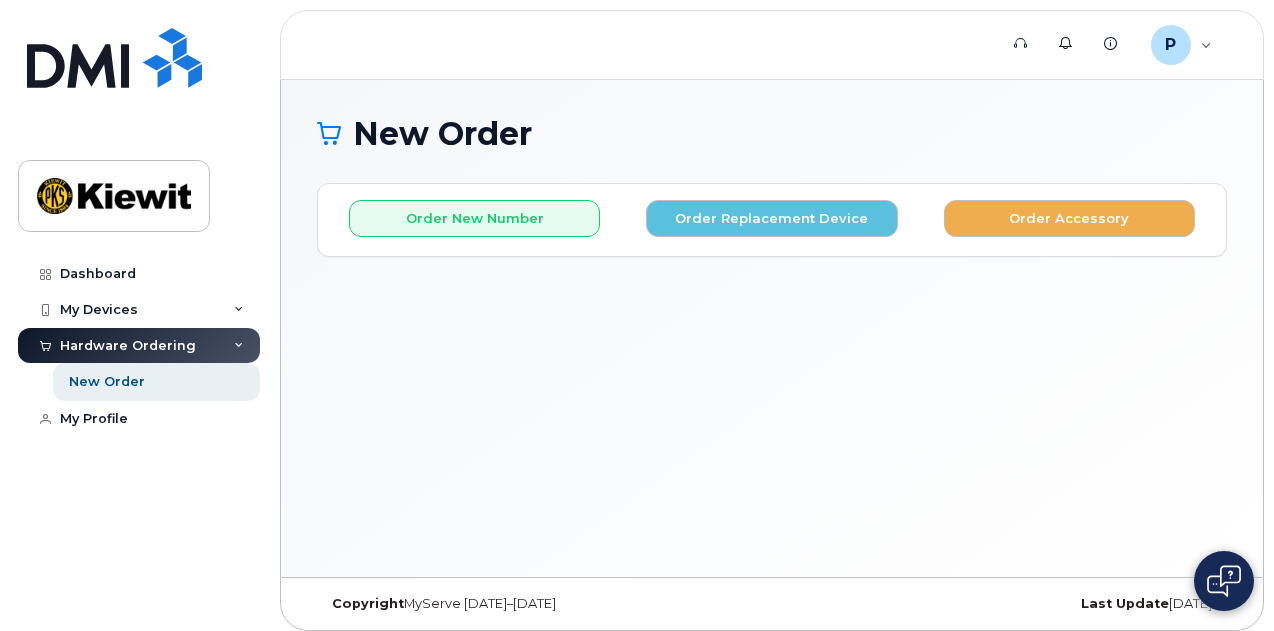 scroll, scrollTop: 3, scrollLeft: 0, axis: vertical 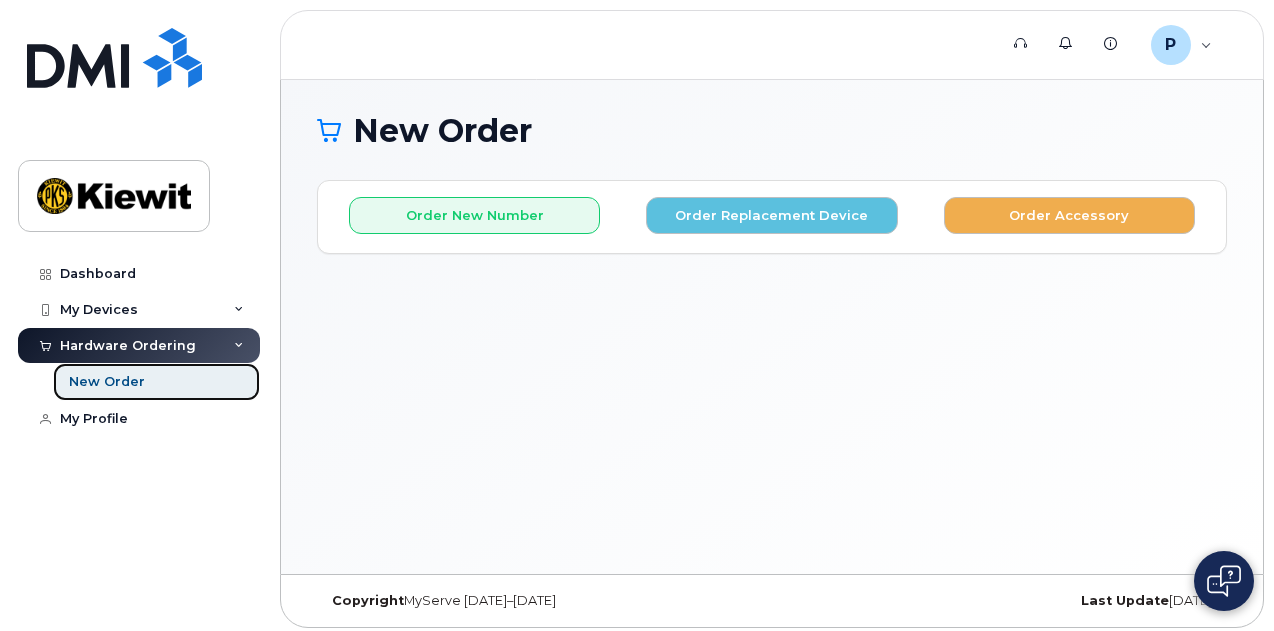 click on "New Order" 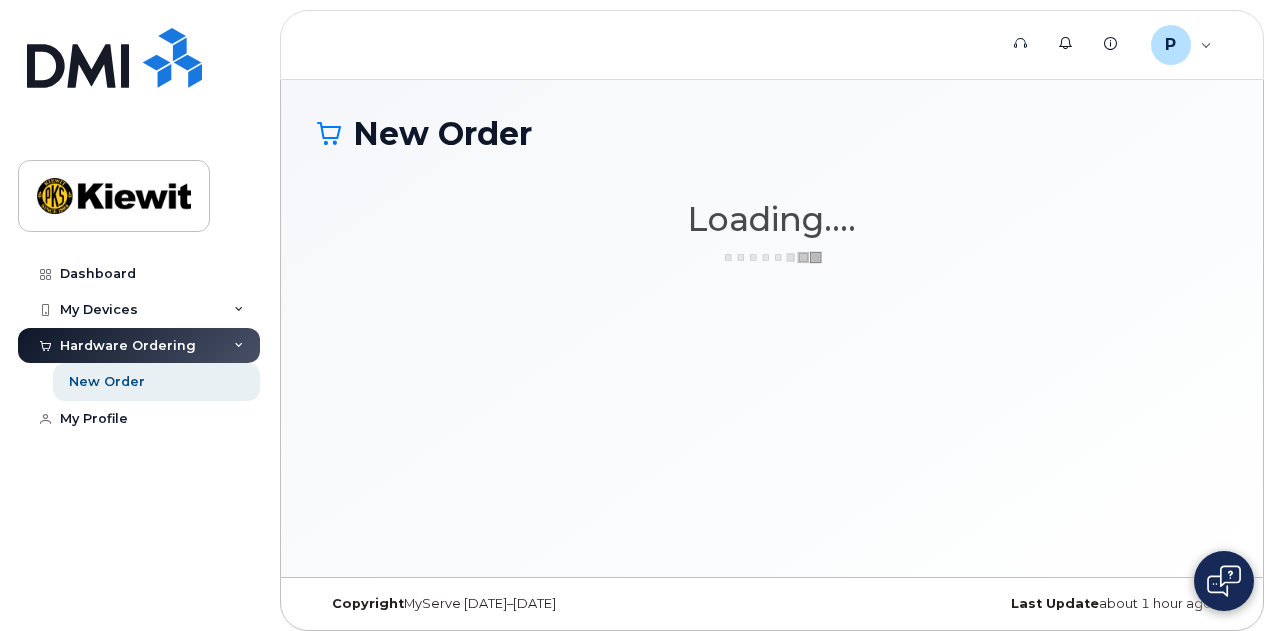 scroll, scrollTop: 0, scrollLeft: 0, axis: both 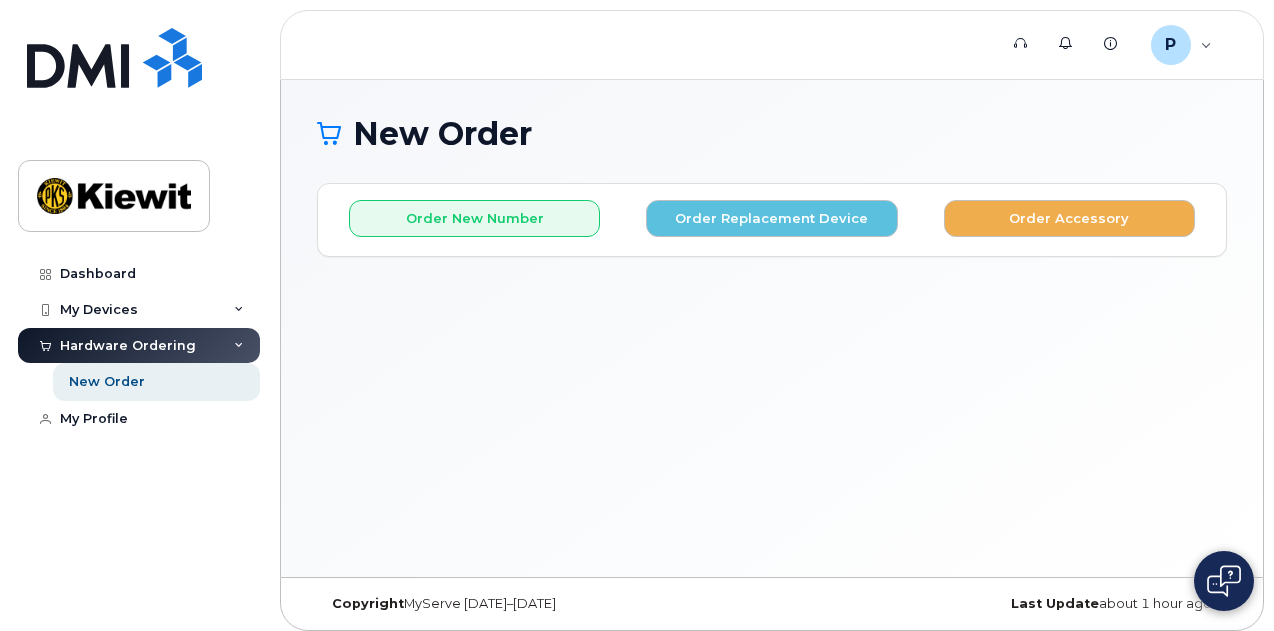 click on "Hardware Ordering" 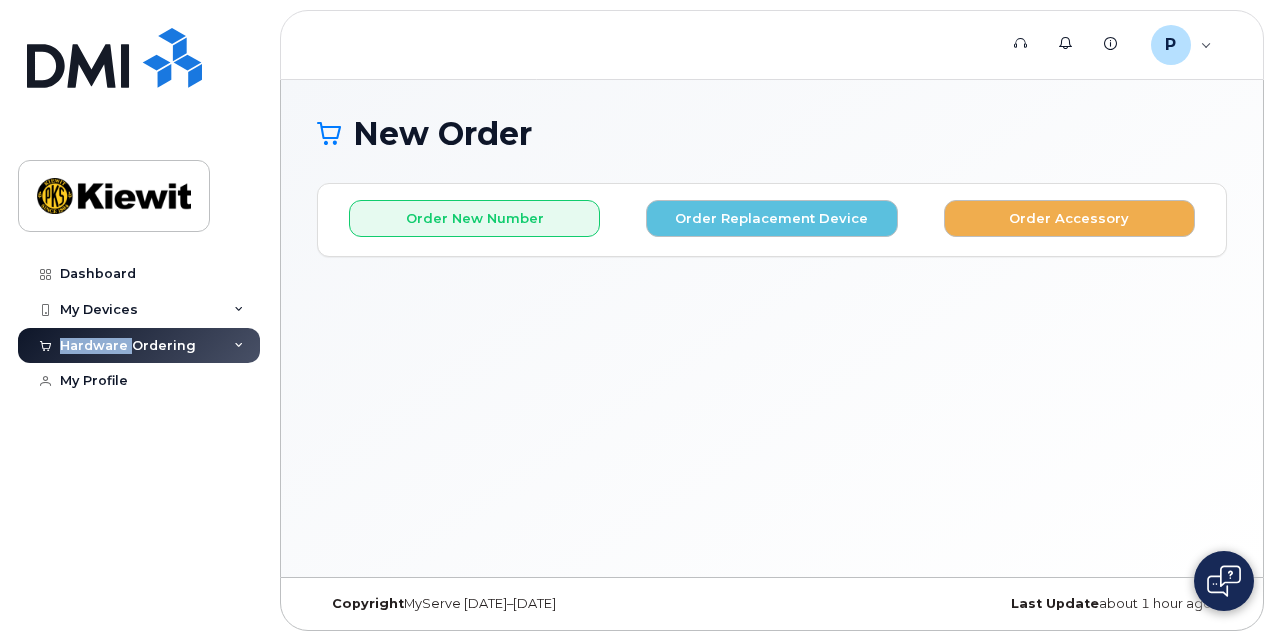 click on "Hardware Ordering" 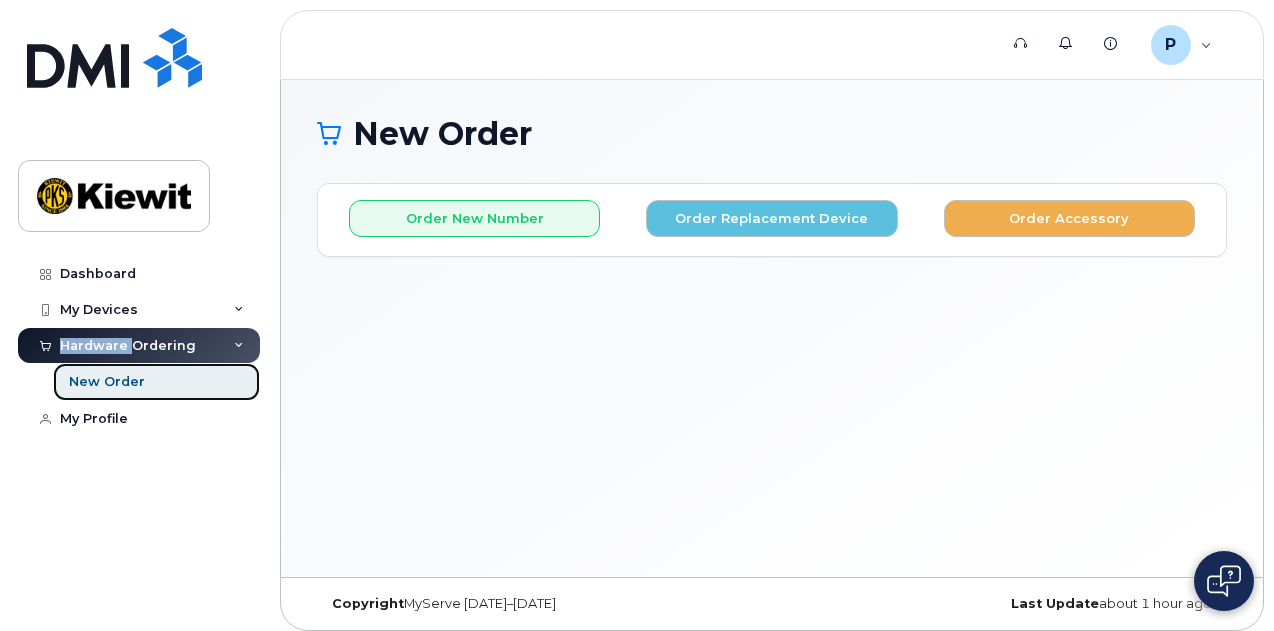 click on "New Order" 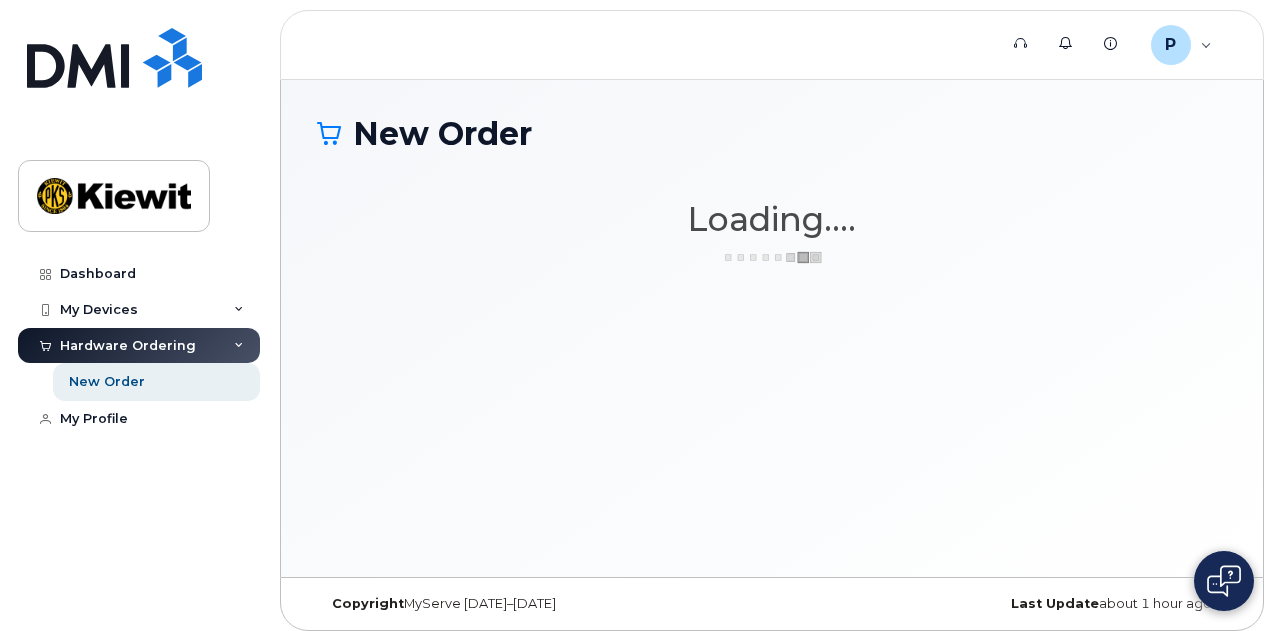 scroll, scrollTop: 0, scrollLeft: 0, axis: both 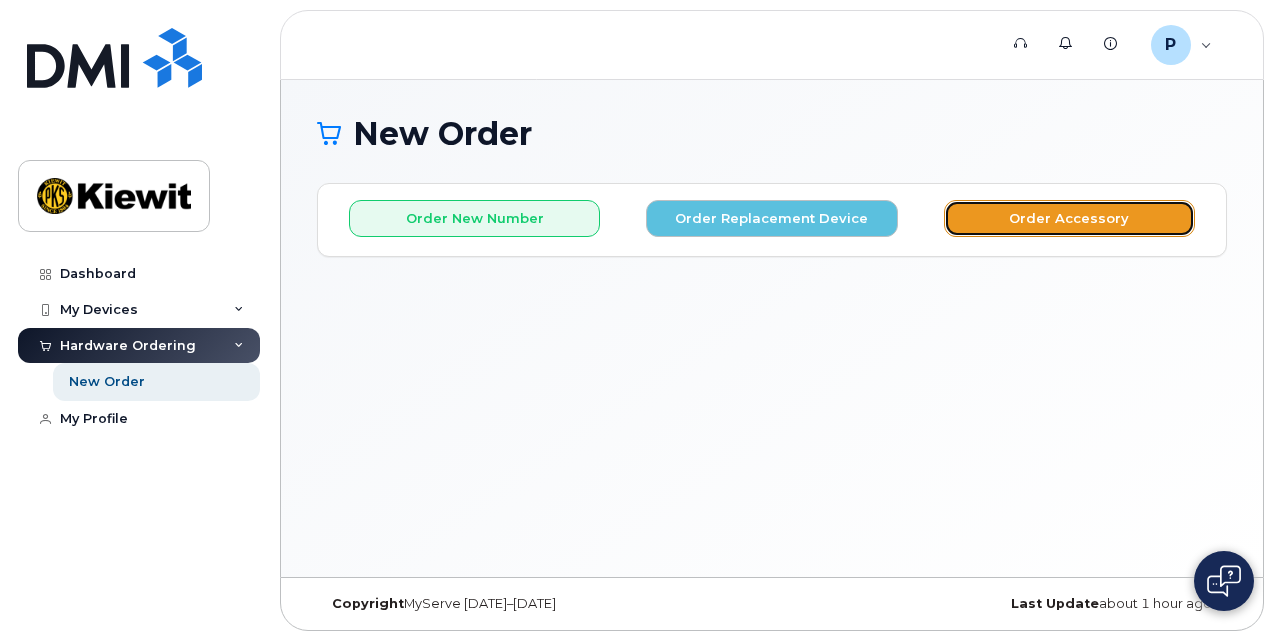 click on "Order Accessory" 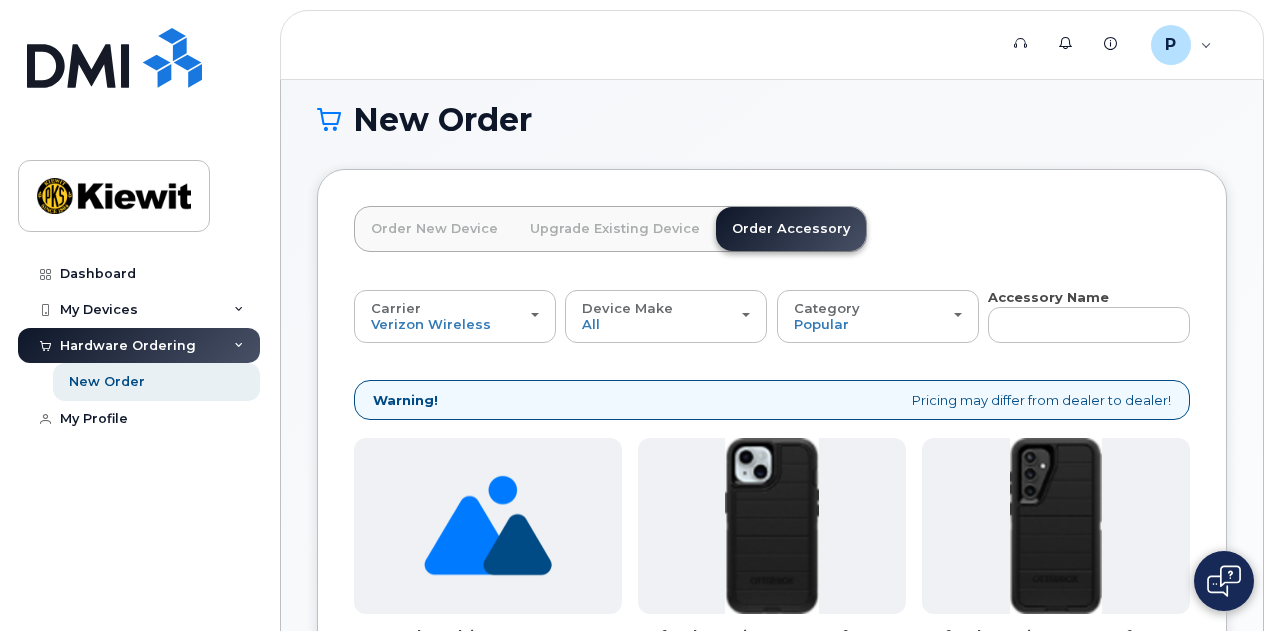 scroll, scrollTop: 0, scrollLeft: 0, axis: both 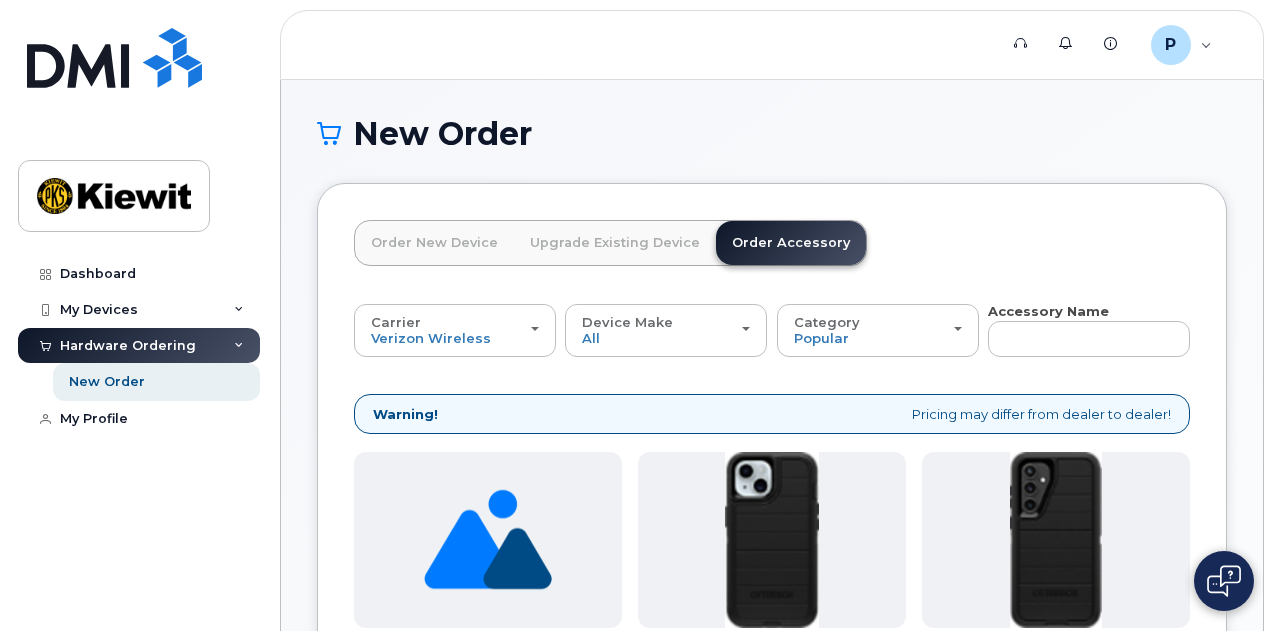 click on "Order New Device" 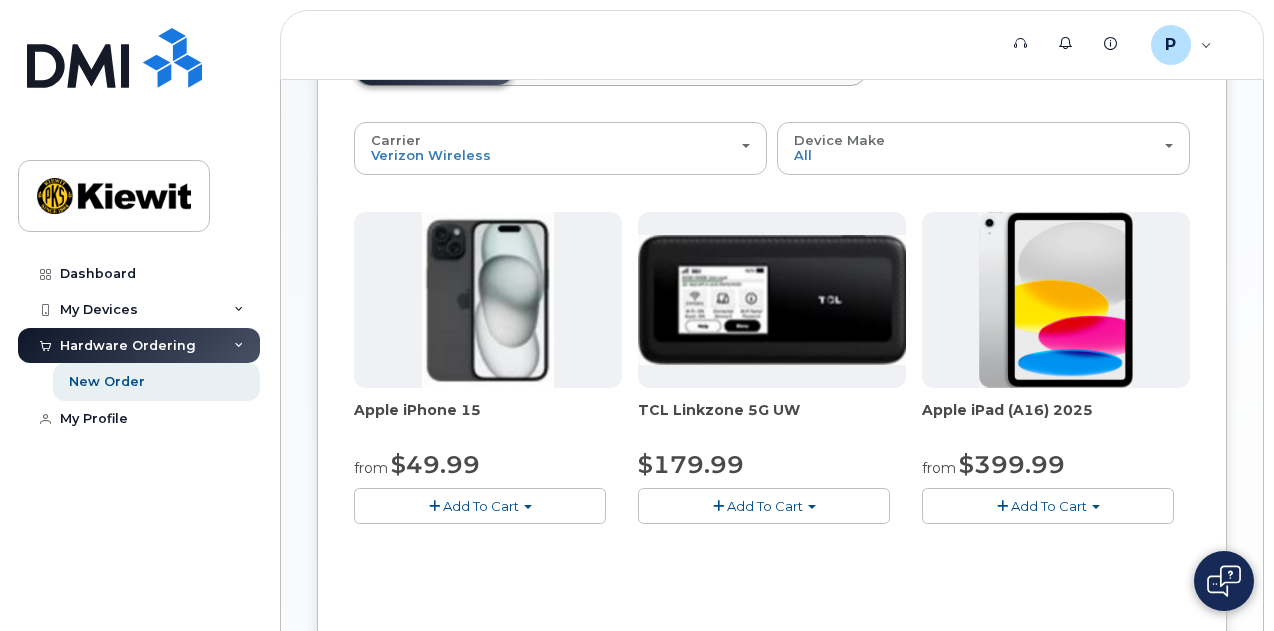 scroll, scrollTop: 194, scrollLeft: 0, axis: vertical 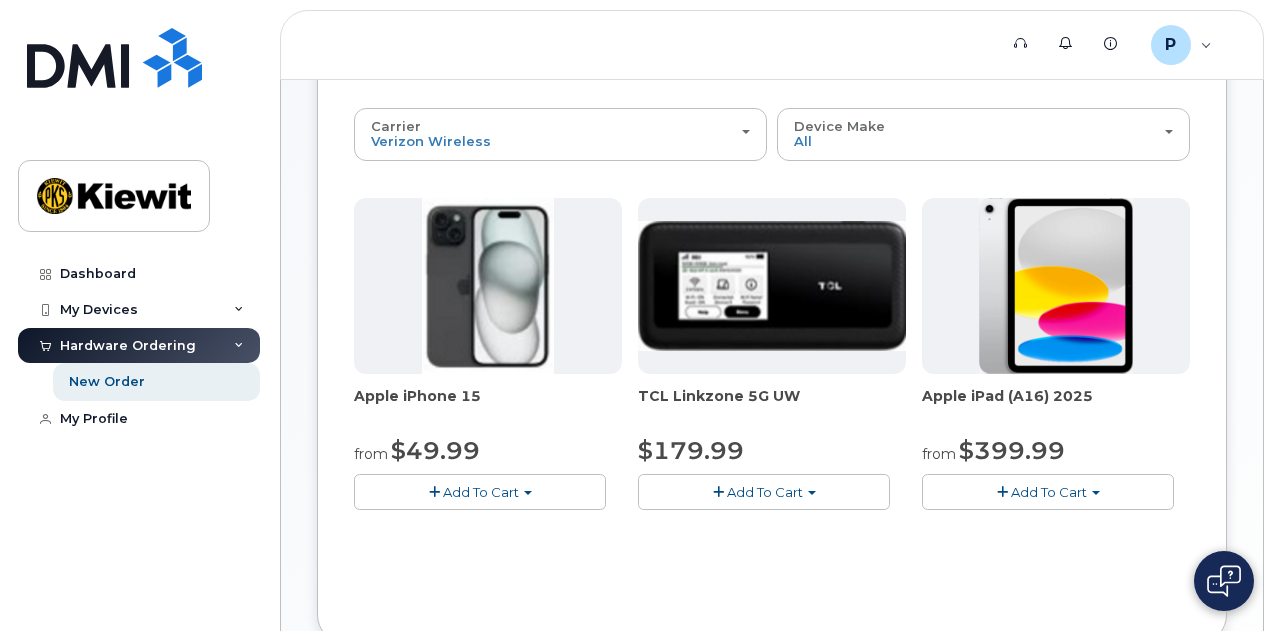 click on "Add To Cart" 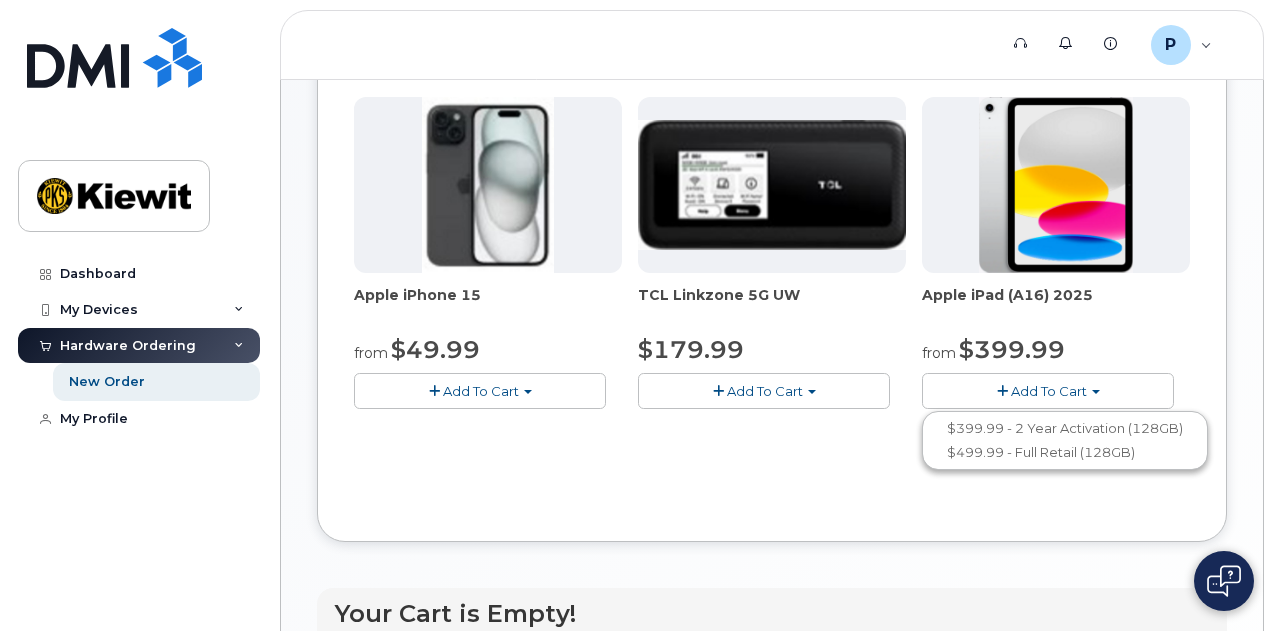 scroll, scrollTop: 332, scrollLeft: 0, axis: vertical 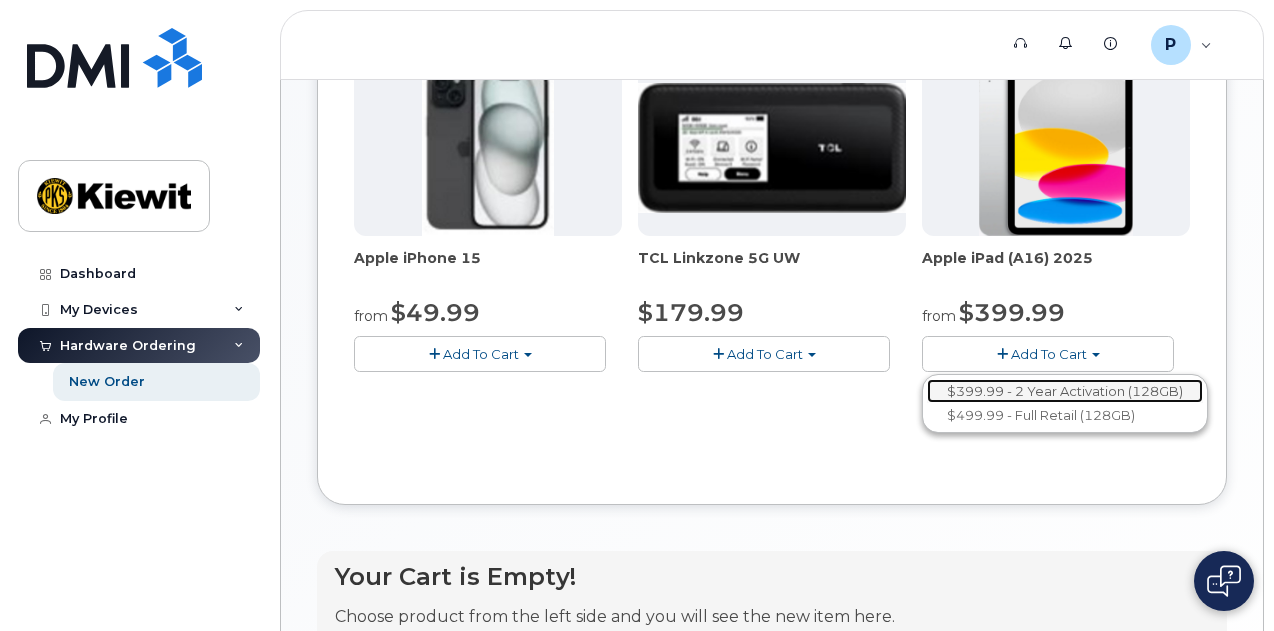 click on "$399.99 - 2 Year Activation (128GB)" 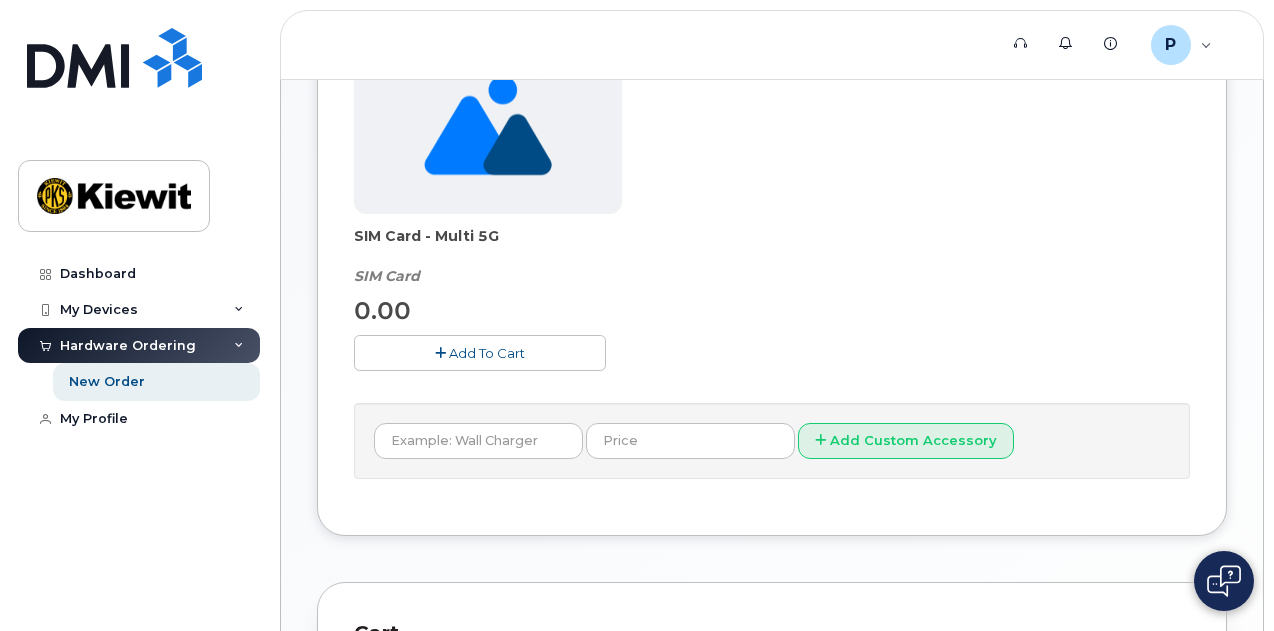 scroll, scrollTop: 480, scrollLeft: 0, axis: vertical 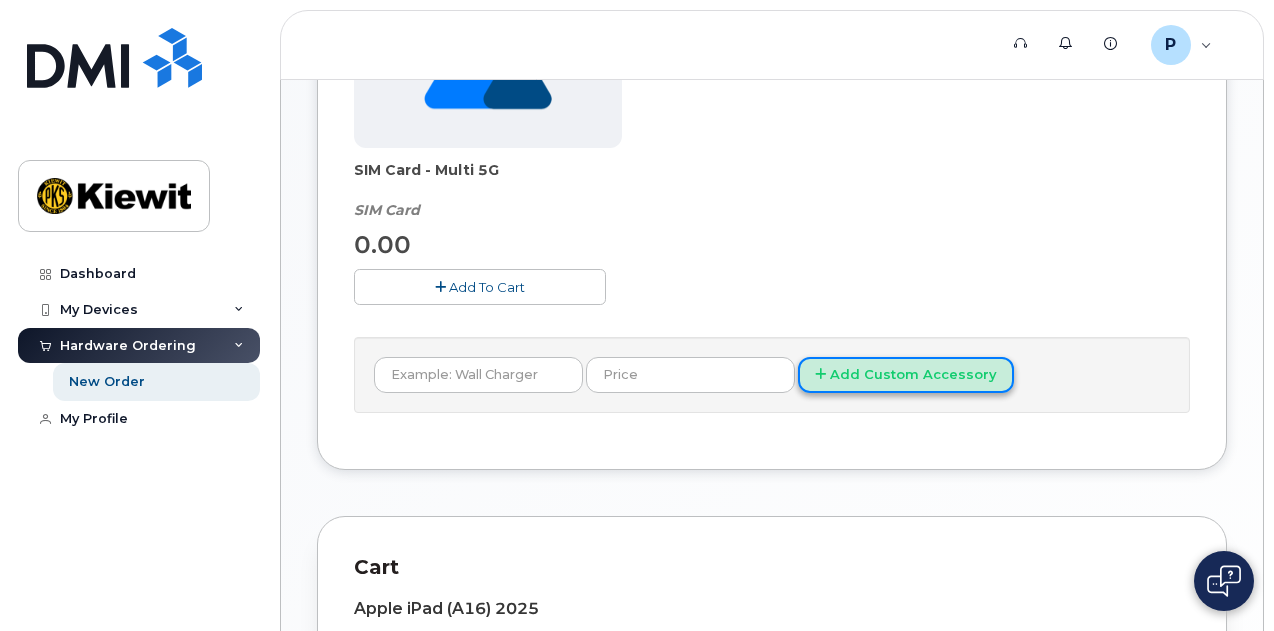 click on "Add Custom Accessory" 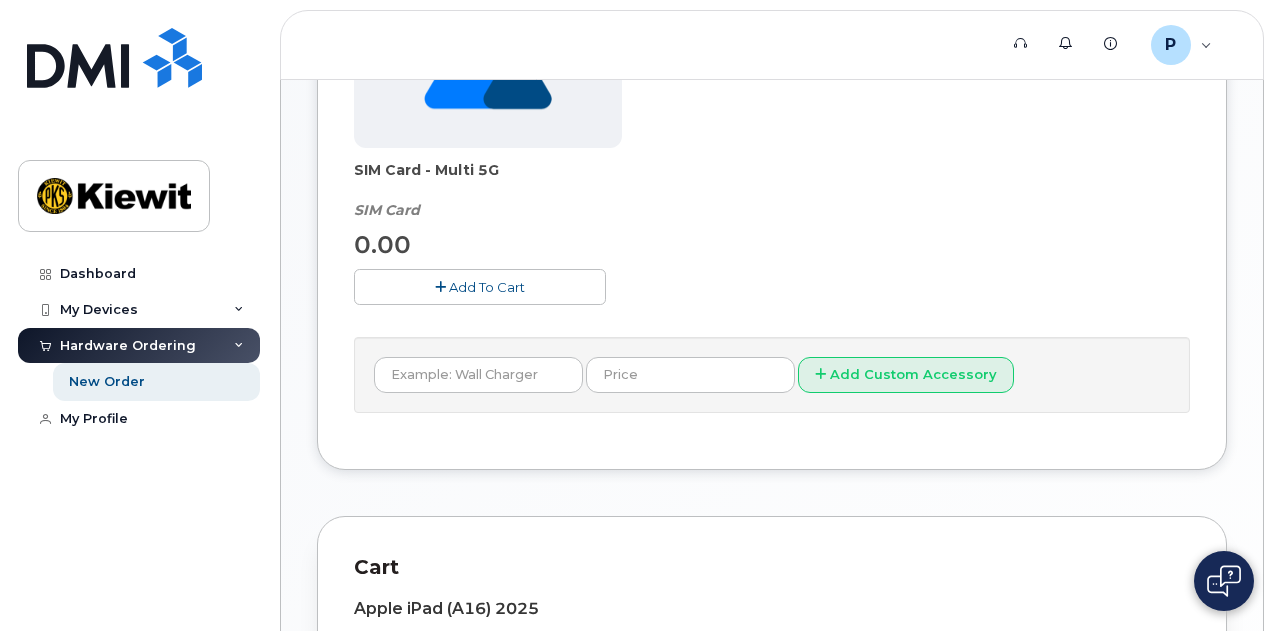 click on "Add Custom Accessory" 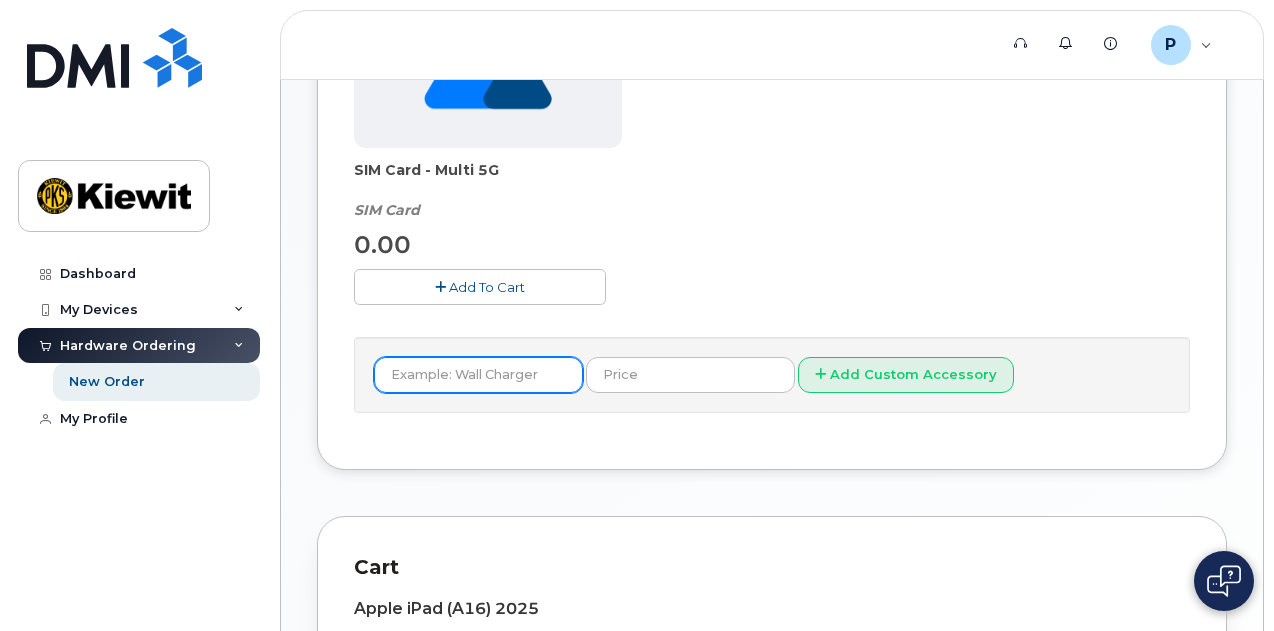 click 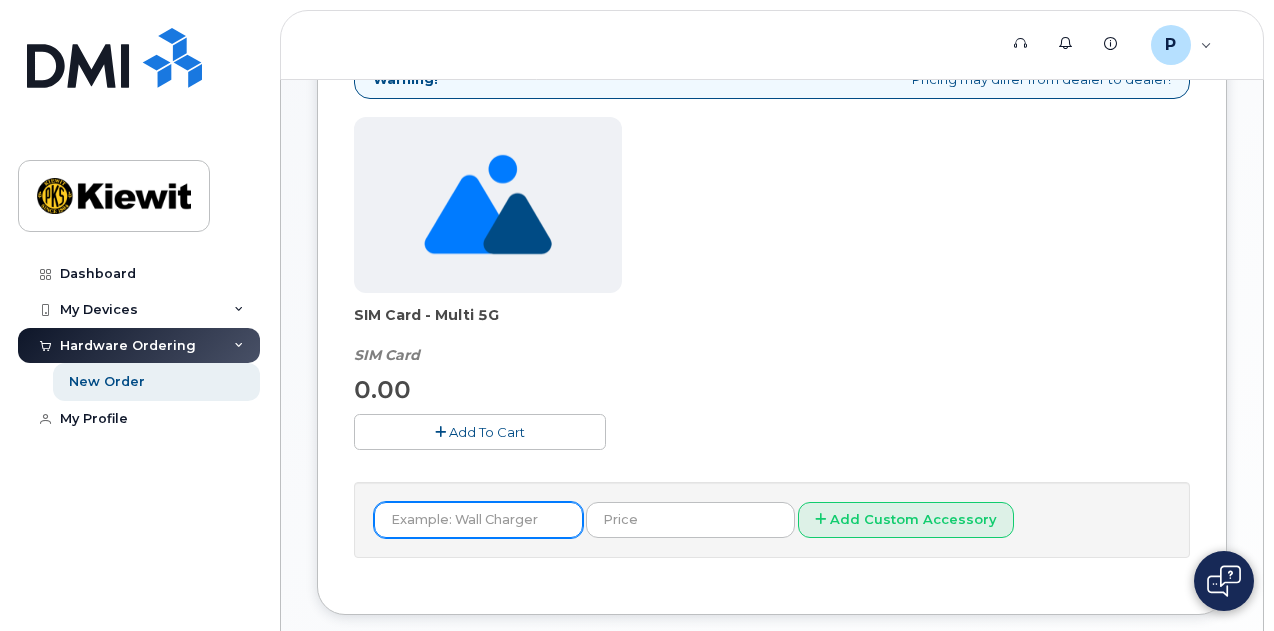 scroll, scrollTop: 336, scrollLeft: 0, axis: vertical 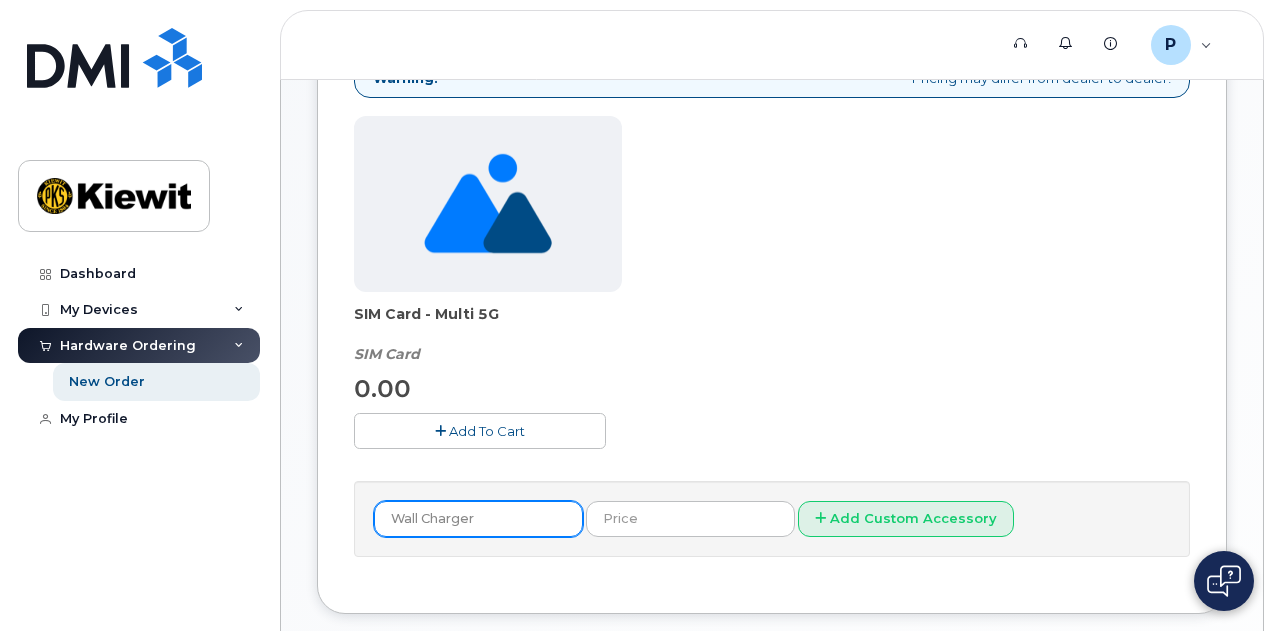 type on "Wall Charger" 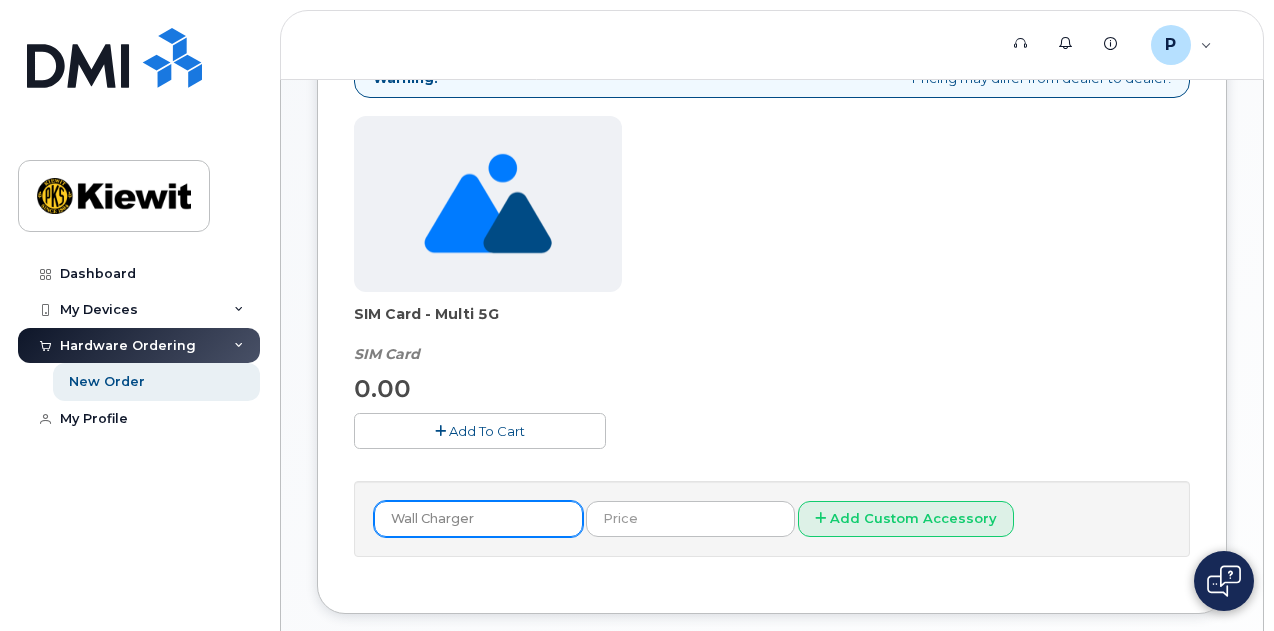 click on "Add Custom Accessory" 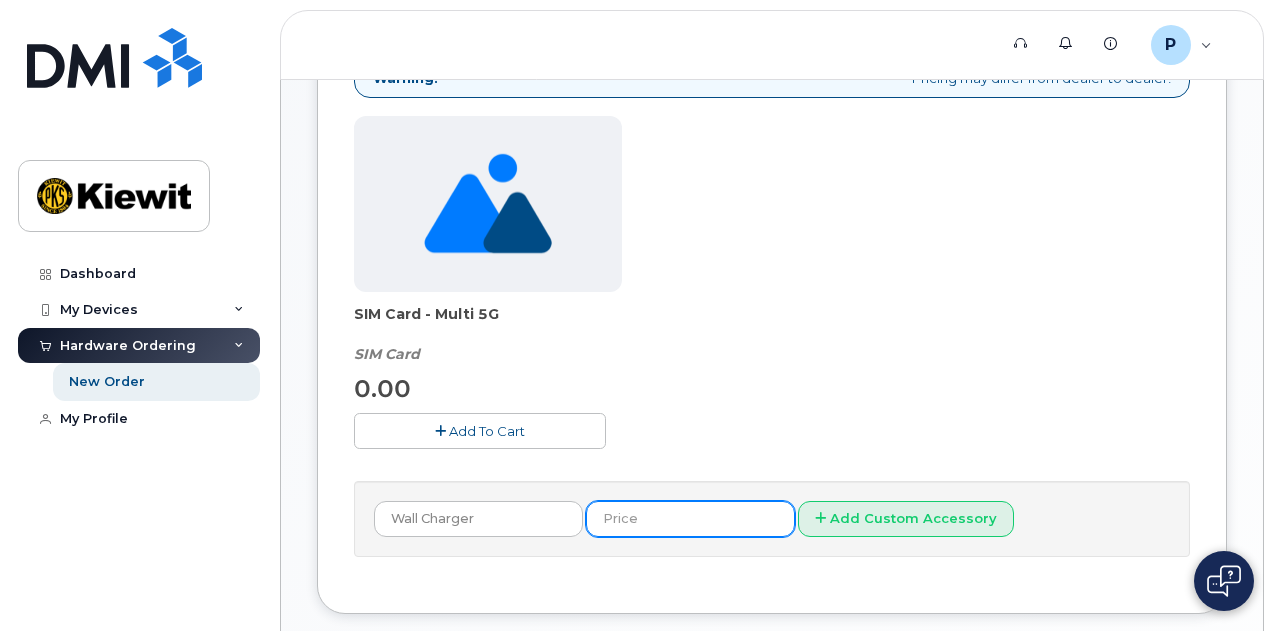 click on "Add Custom Accessory" 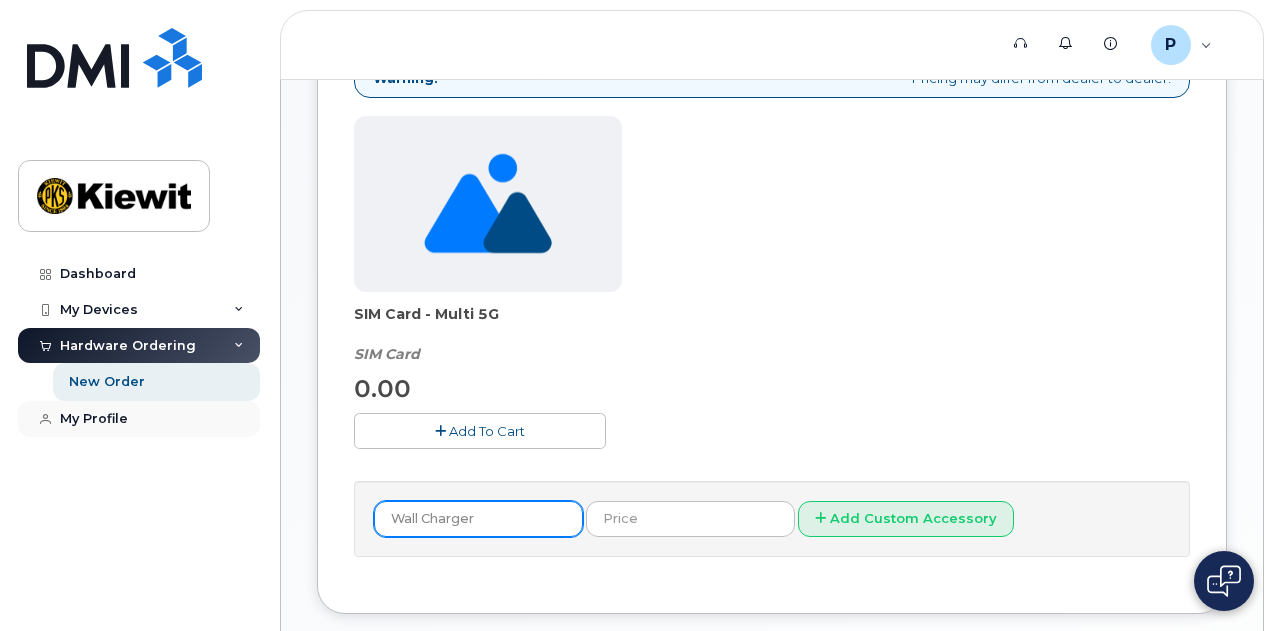 drag, startPoint x: 492, startPoint y: 522, endPoint x: 248, endPoint y: 402, distance: 271.91174 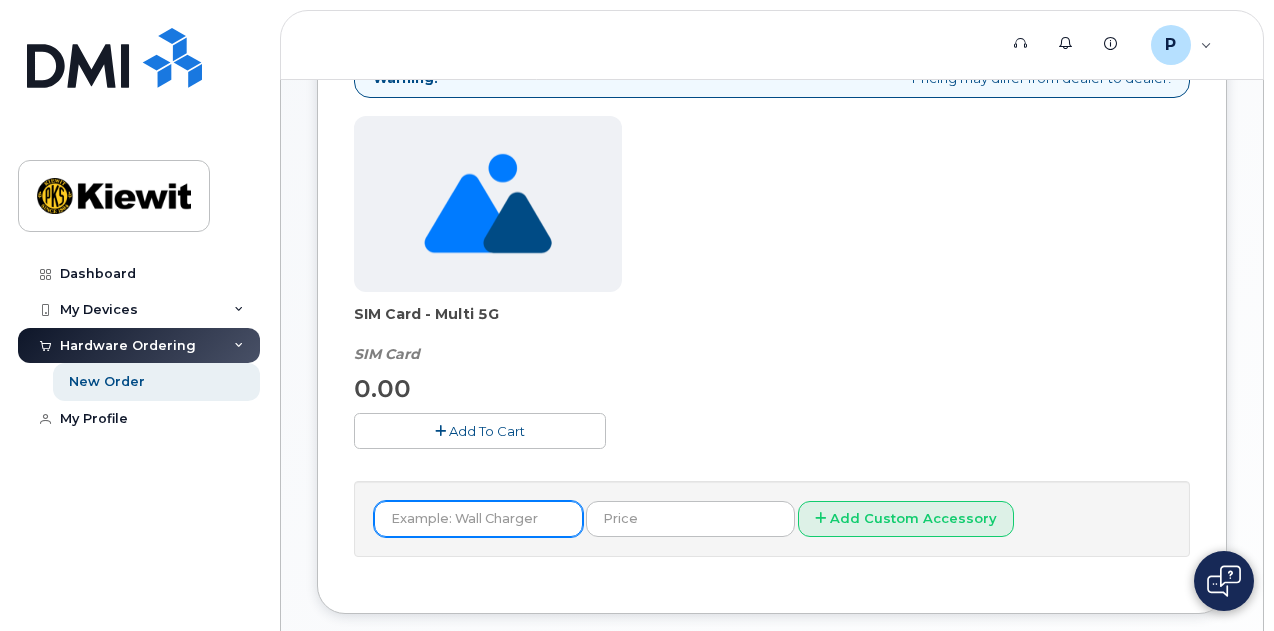 type 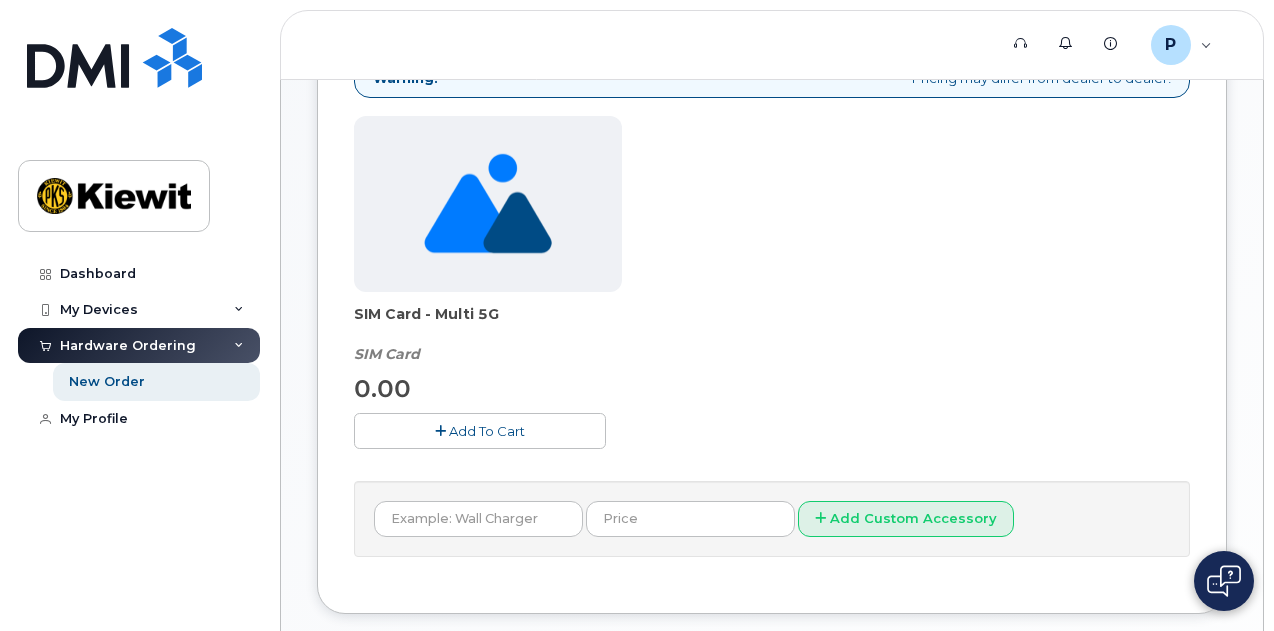 click on "Add To Cart" 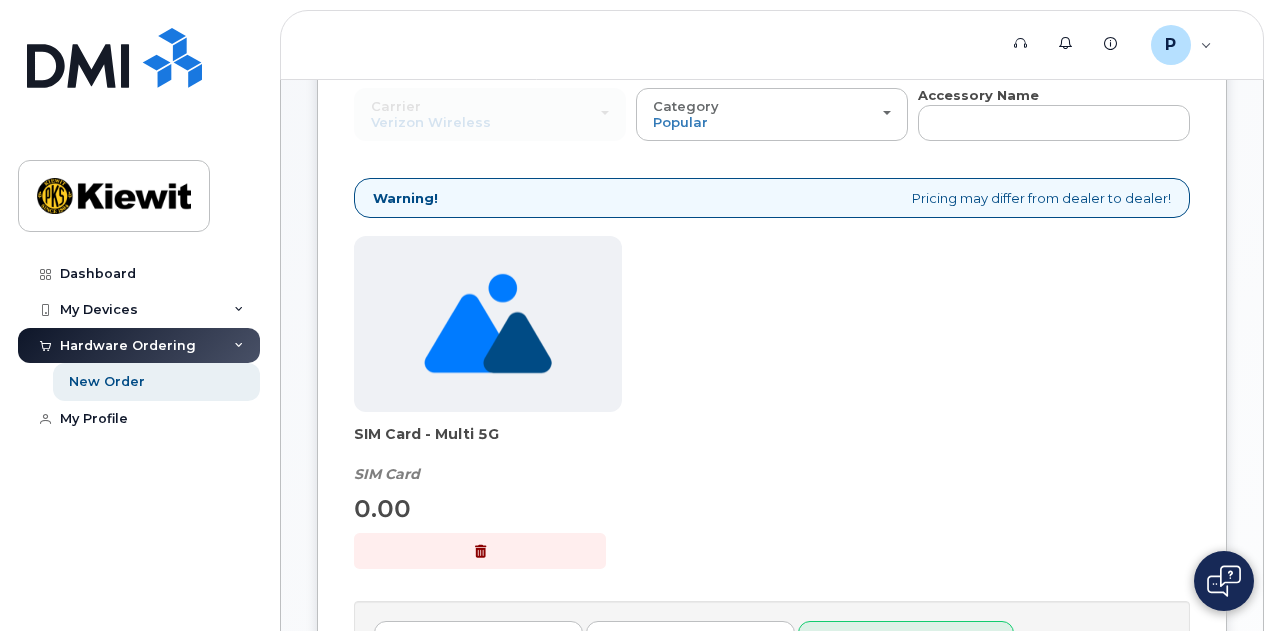 scroll, scrollTop: 209, scrollLeft: 0, axis: vertical 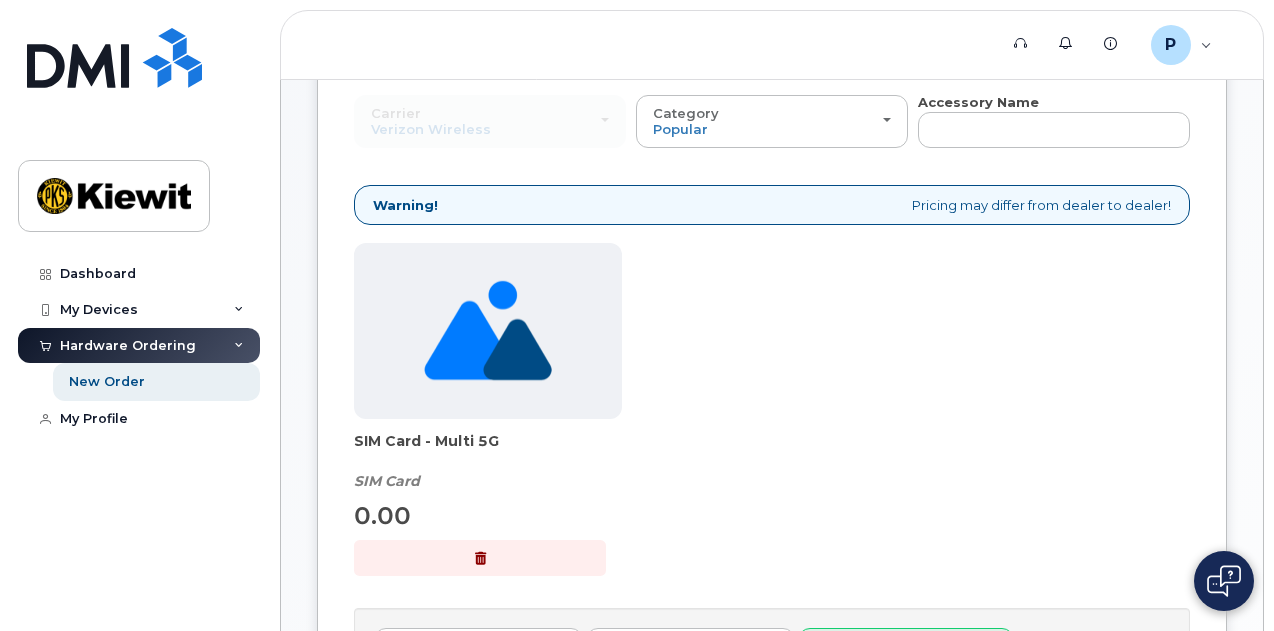 click on "Add to Cart" 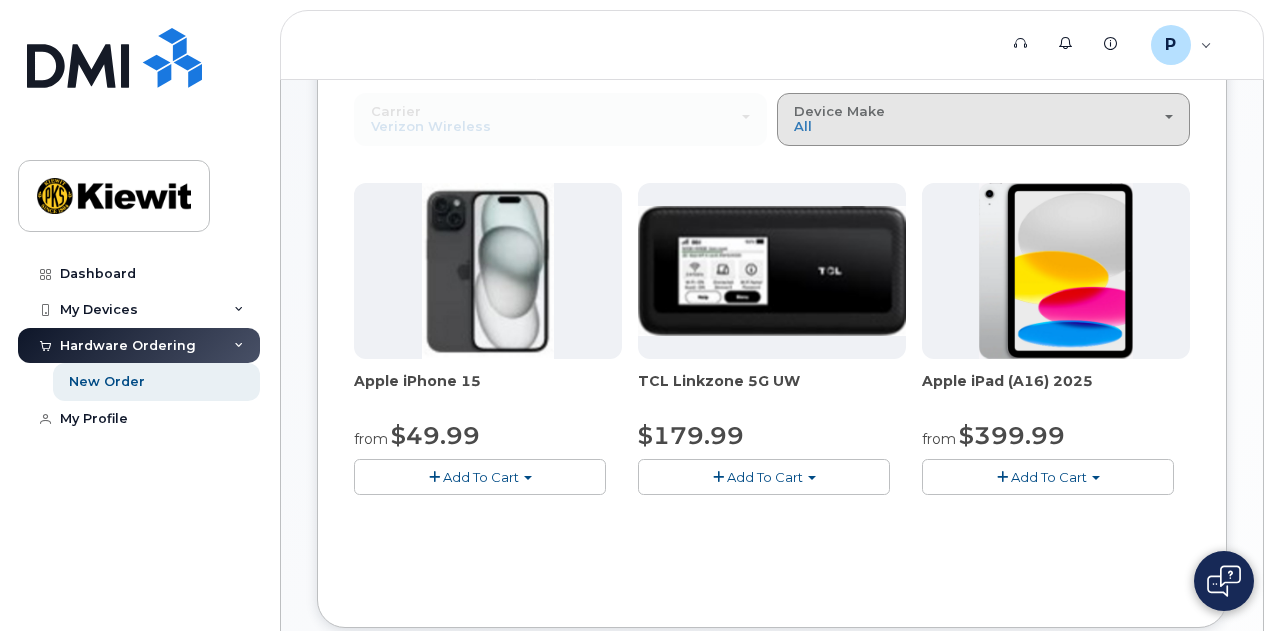 click on "Device Make
All
iPhone
Modem
Tablet" 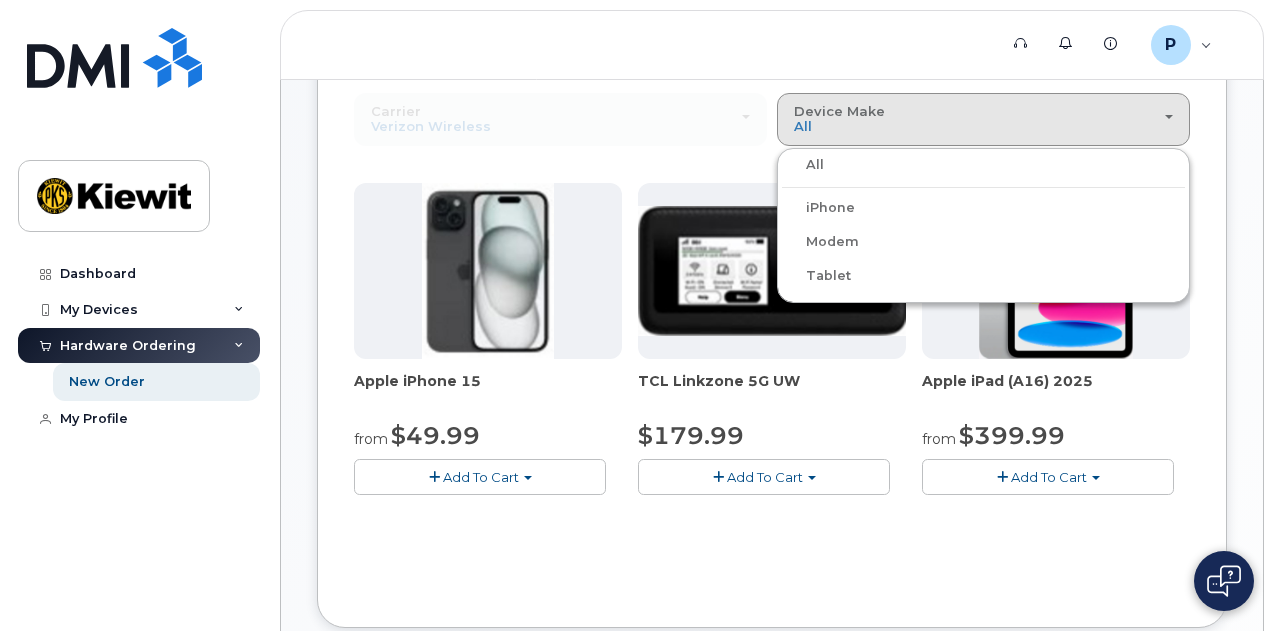 click on "Dashboard My Devices Add Device 361-238-3101 (PATRICK MCDOWELL) Hardware Ordering New Order My Profile" 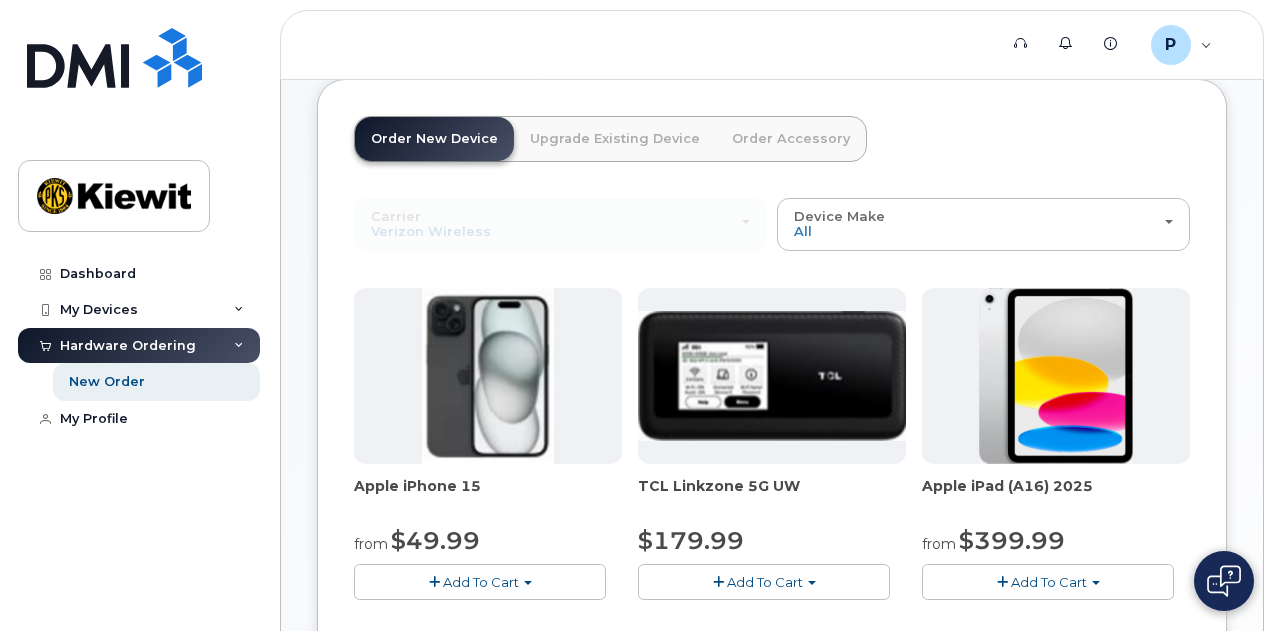 scroll, scrollTop: 0, scrollLeft: 0, axis: both 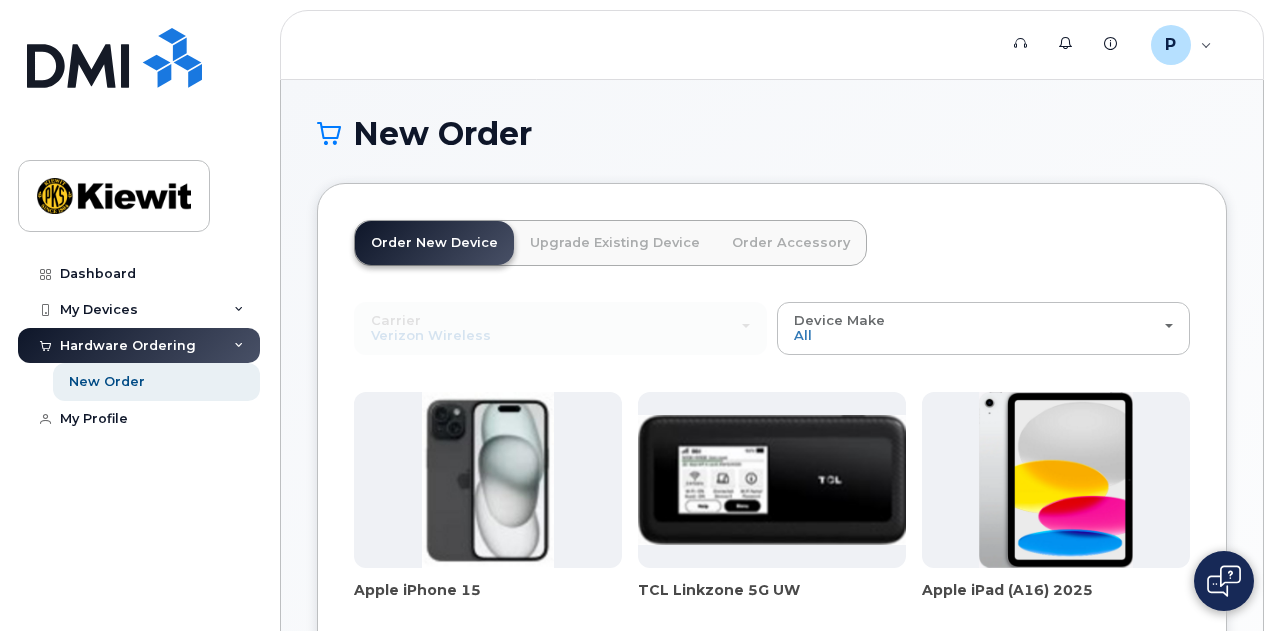 click on "Order Accessory" 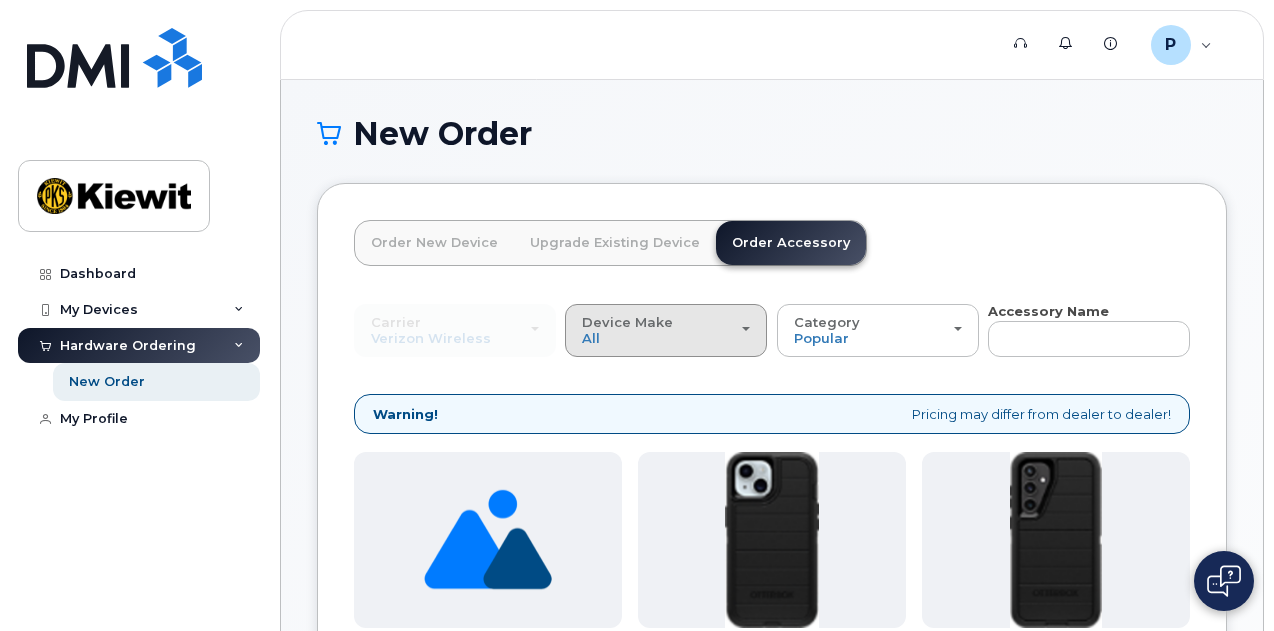 click on "Device Make
All
Android
iPhone
Tablet" 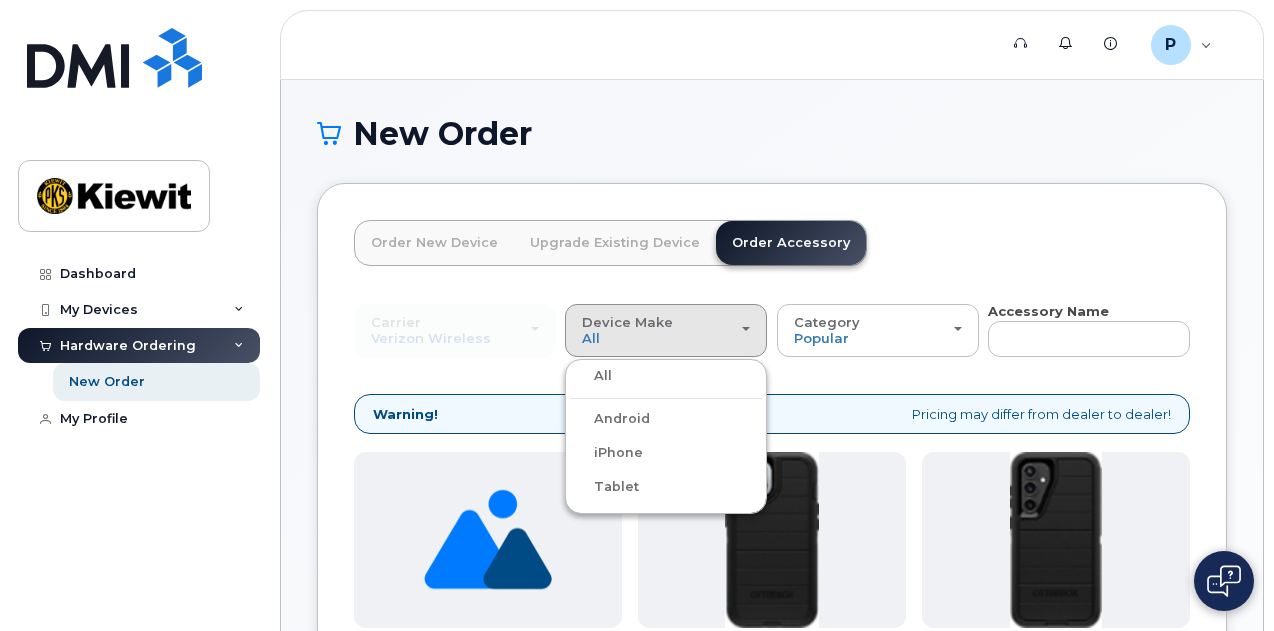 click on "Tablet" 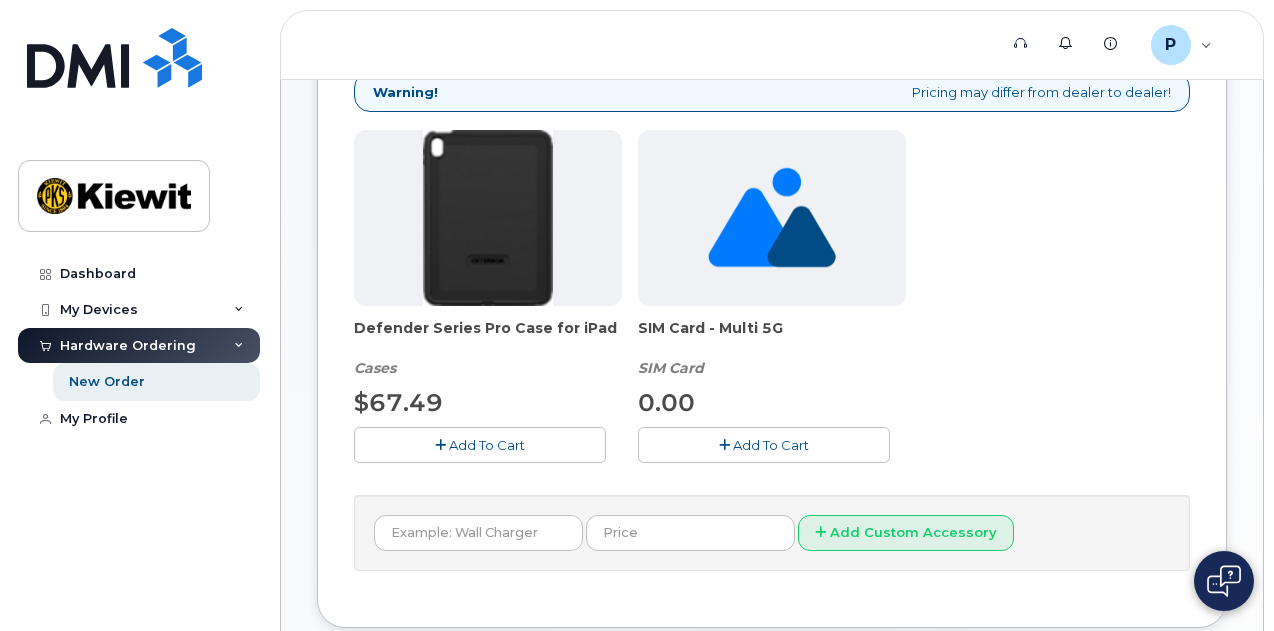 scroll, scrollTop: 333, scrollLeft: 0, axis: vertical 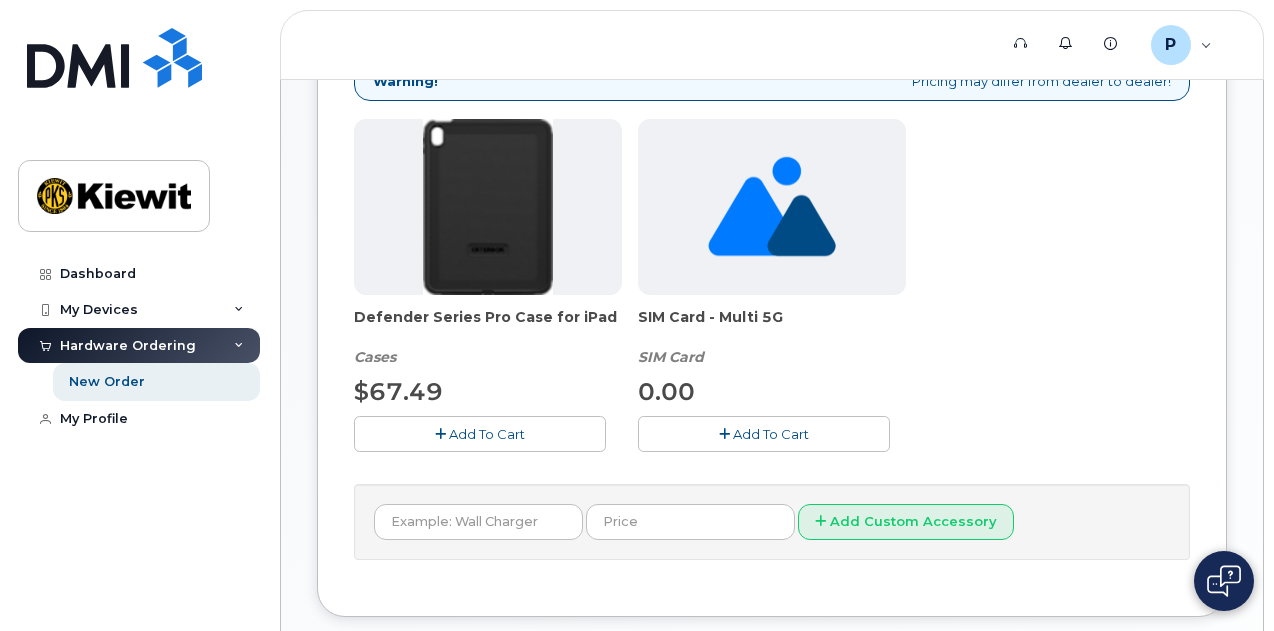 click on "Add To Cart" 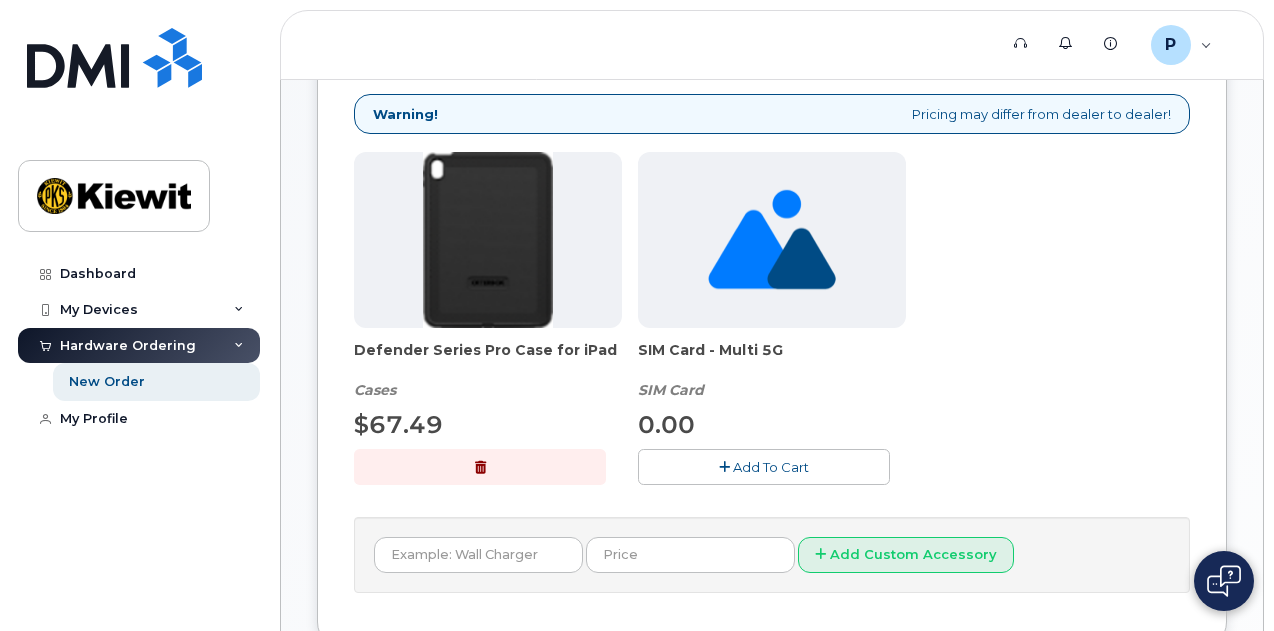 scroll, scrollTop: 314, scrollLeft: 0, axis: vertical 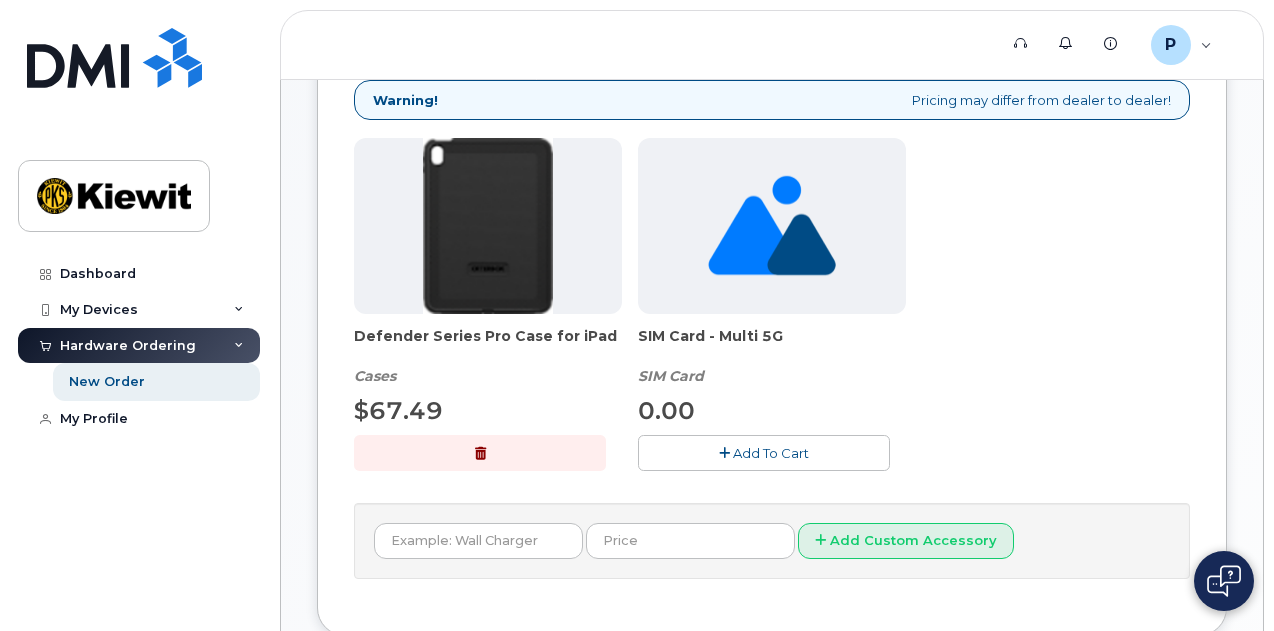 click on "Add to Cart
$67.49" 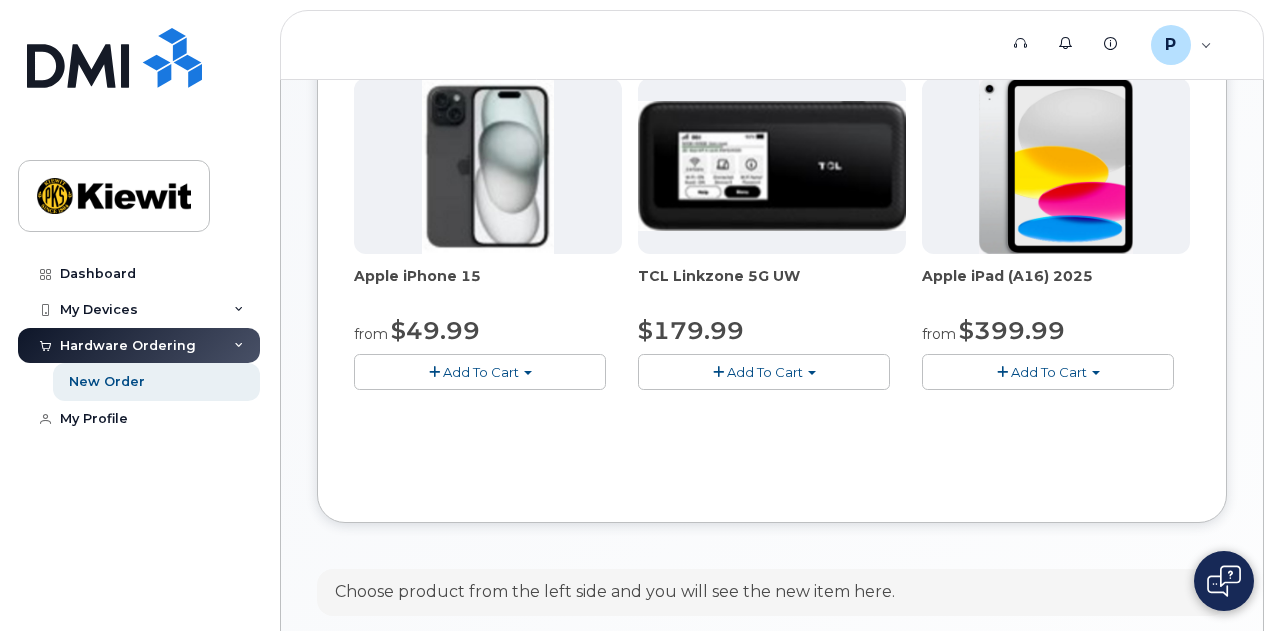 scroll, scrollTop: 348, scrollLeft: 0, axis: vertical 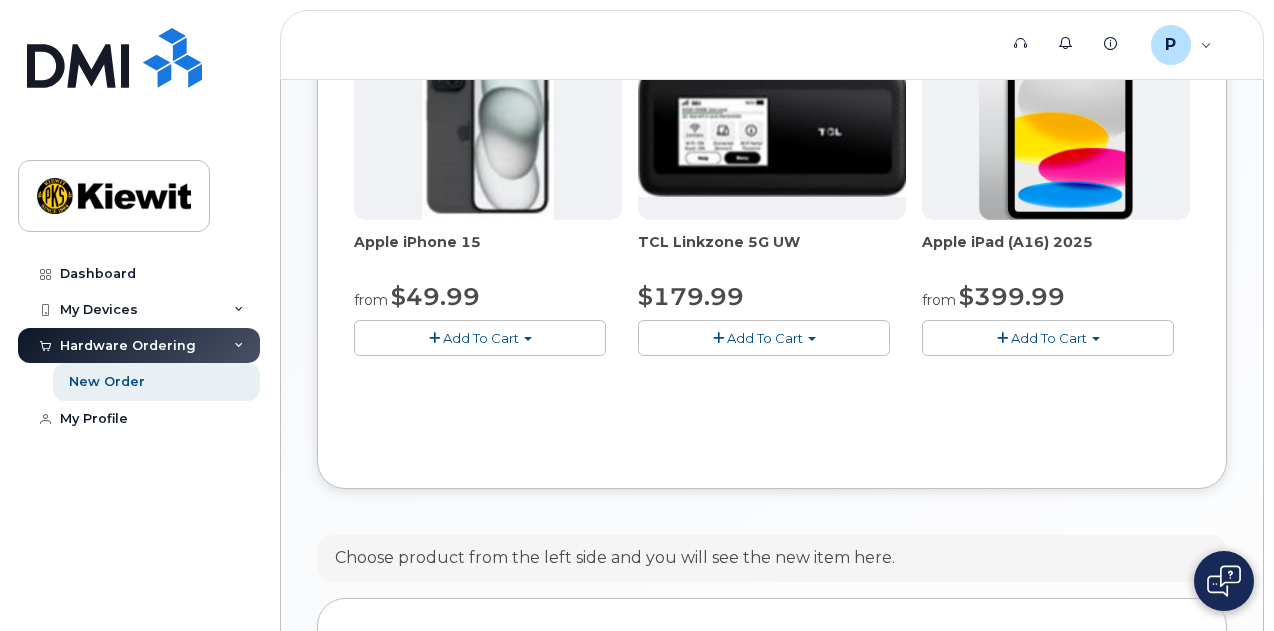 click on "Checkout
2
for
$467.48" 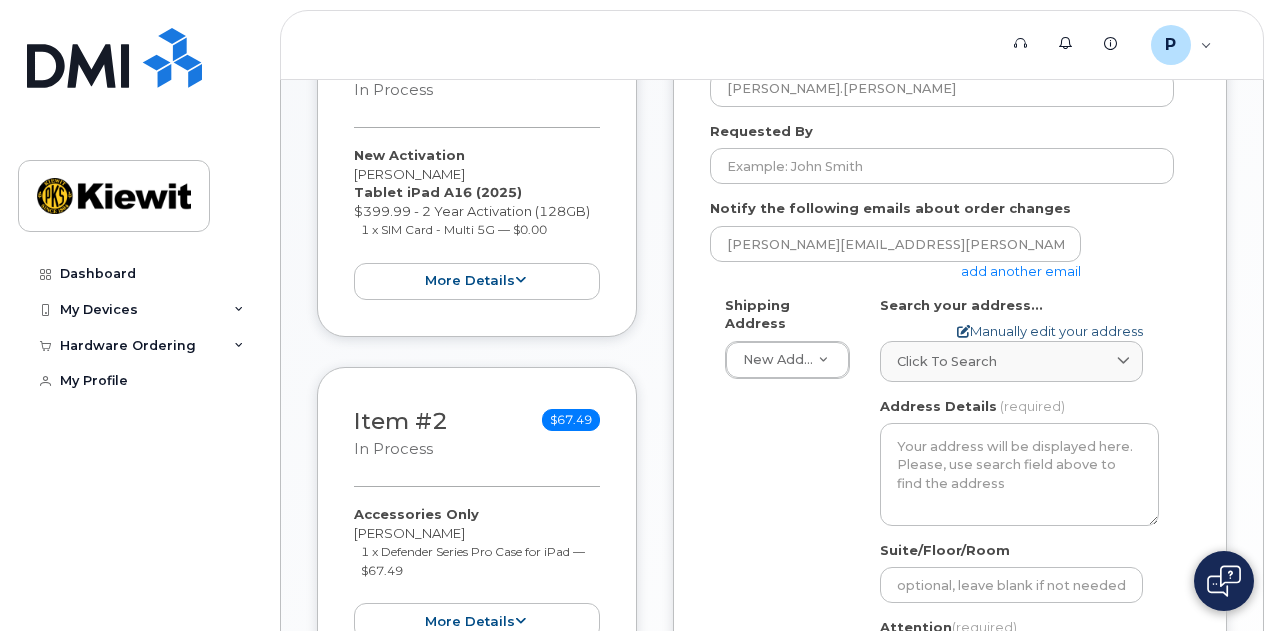 scroll, scrollTop: 355, scrollLeft: 0, axis: vertical 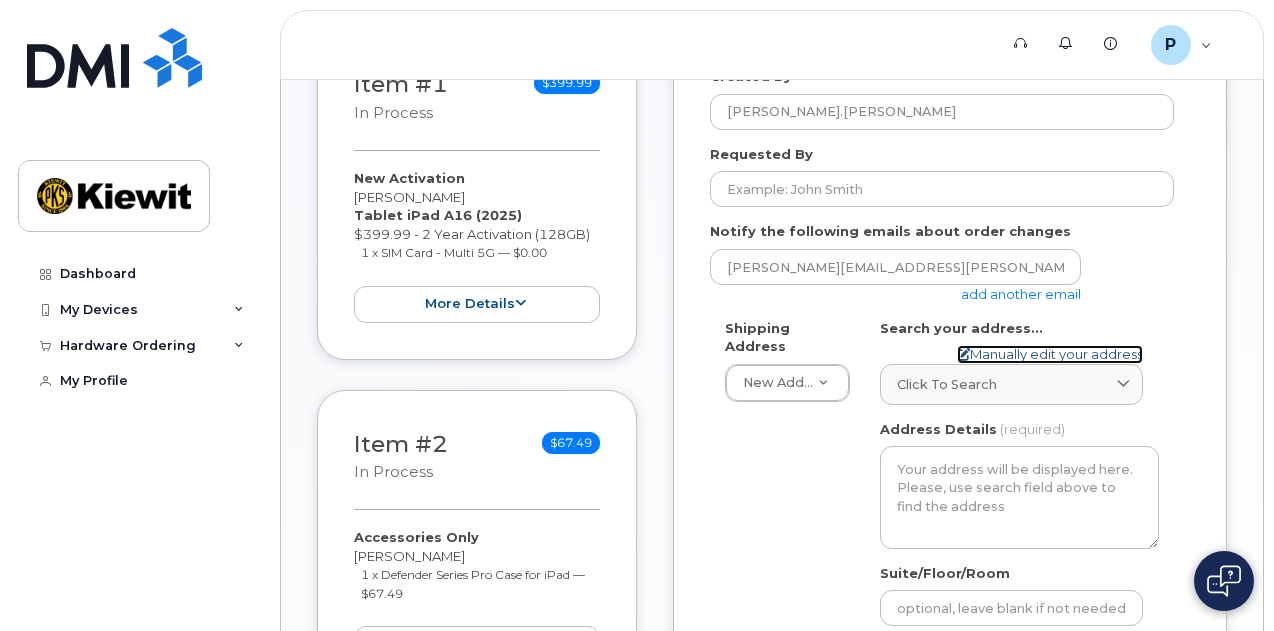 click on "Manually edit your address" 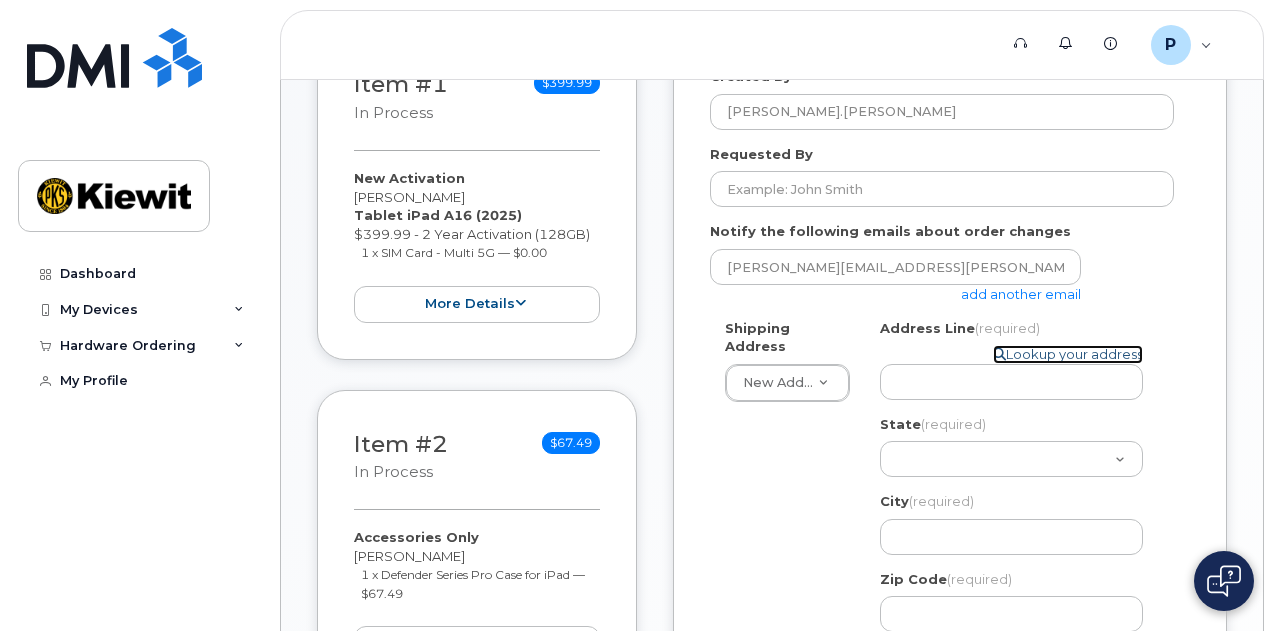 click on "Lookup your address" 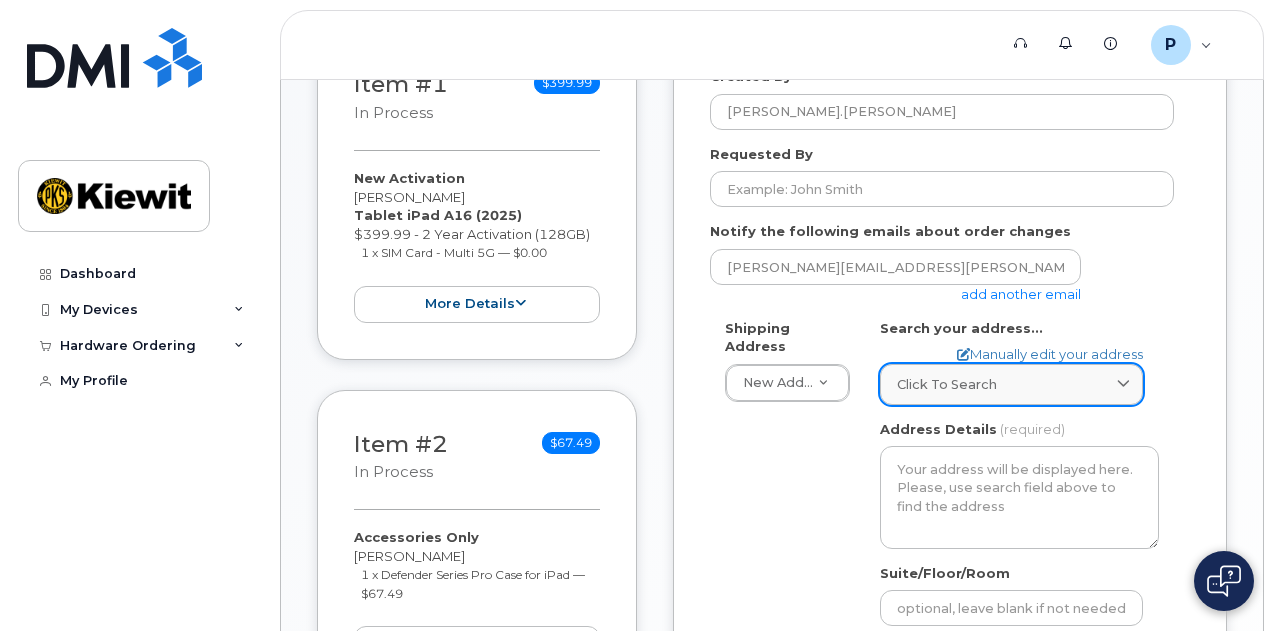 click on "Click to search" 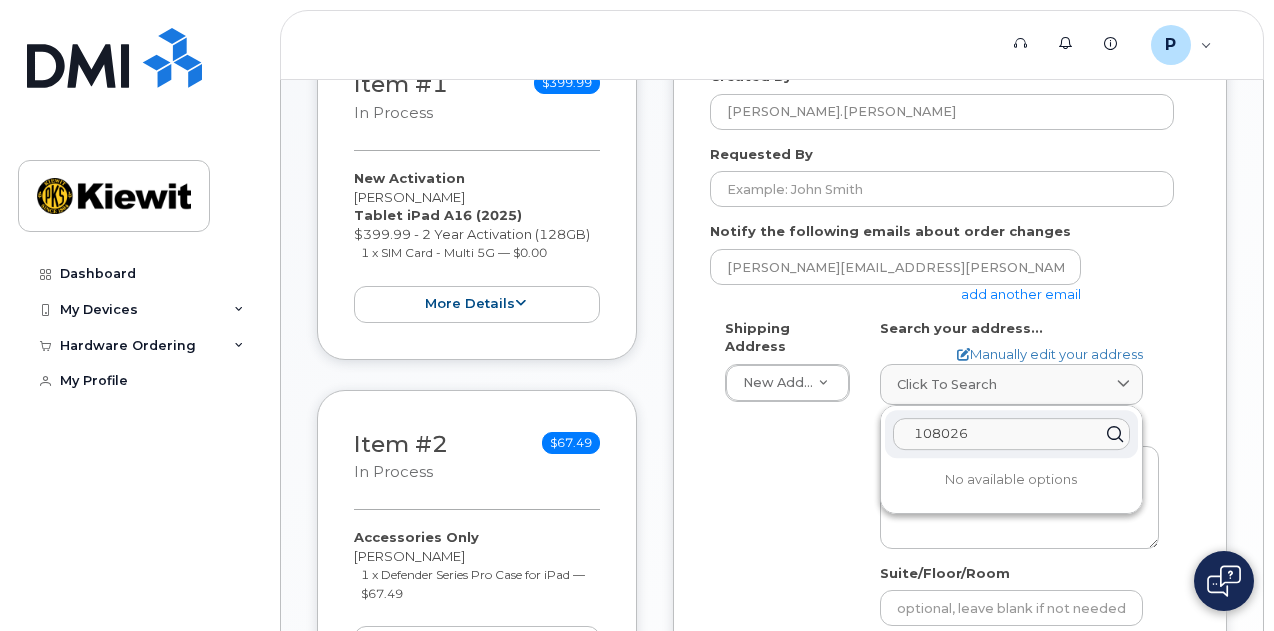 click on "Save and Continue" 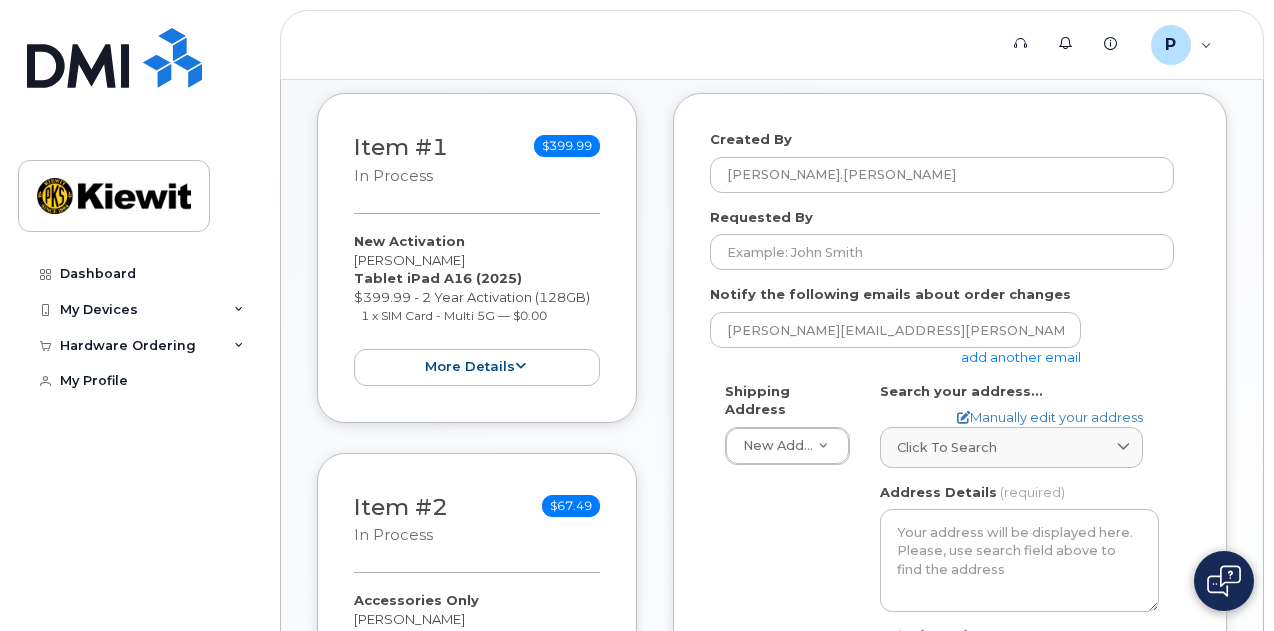 scroll, scrollTop: 292, scrollLeft: 0, axis: vertical 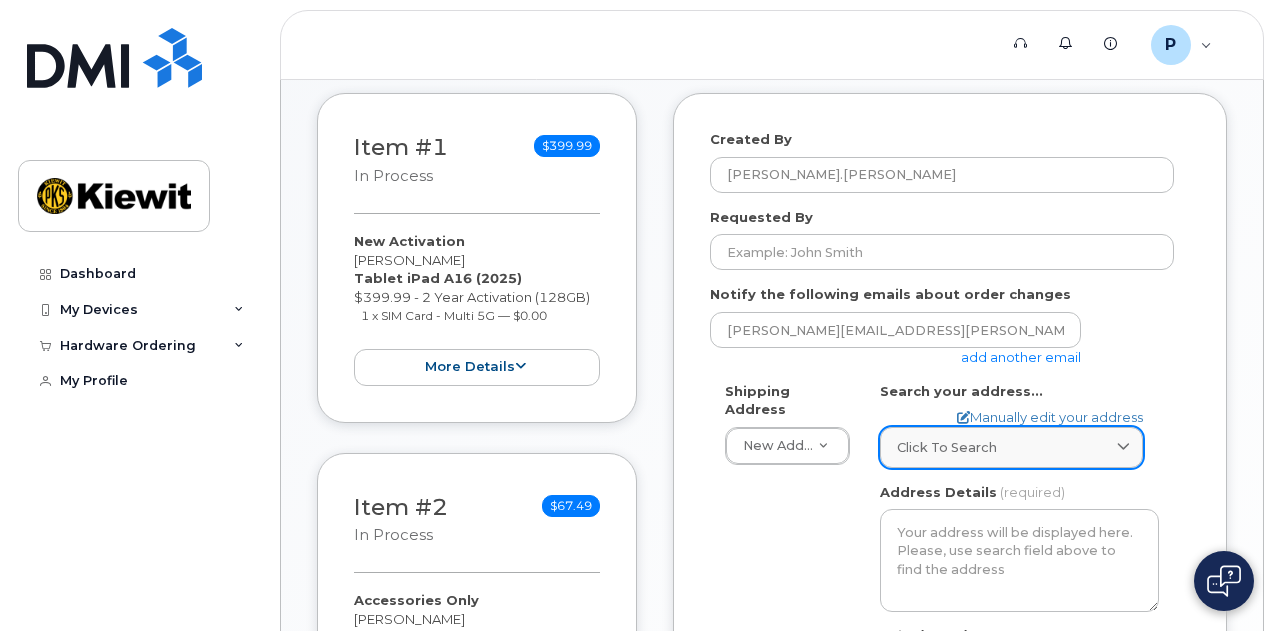click on "Click to search" 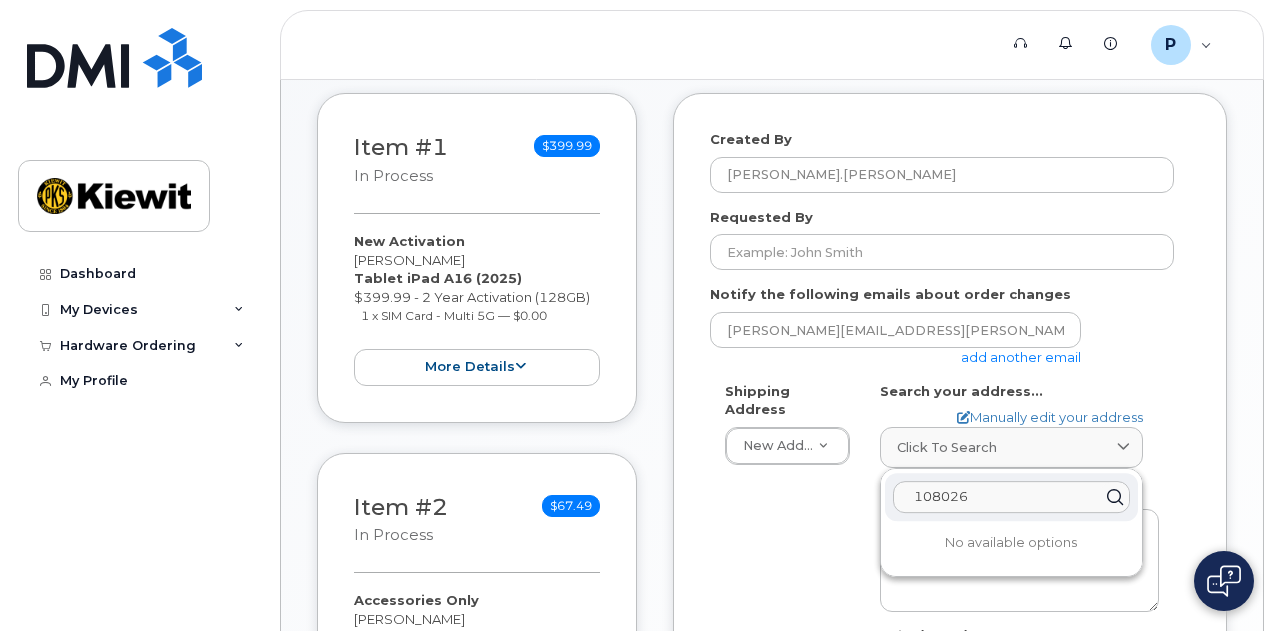 drag, startPoint x: 977, startPoint y: 487, endPoint x: 837, endPoint y: 494, distance: 140.1749 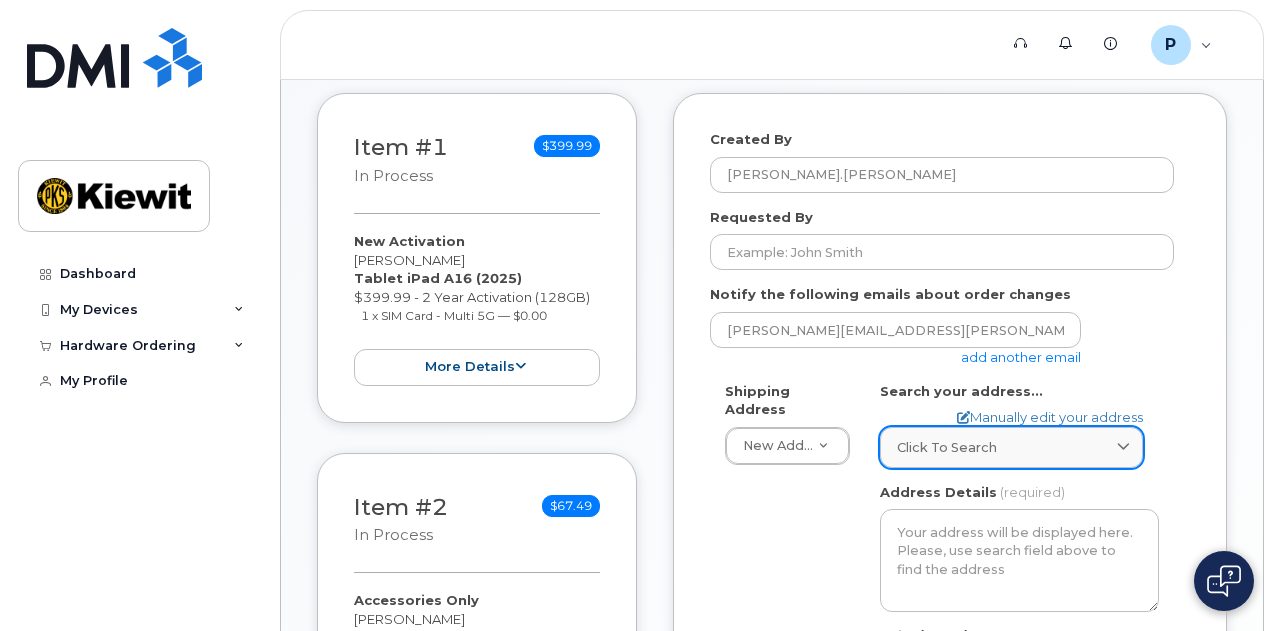 click on "Click to search" 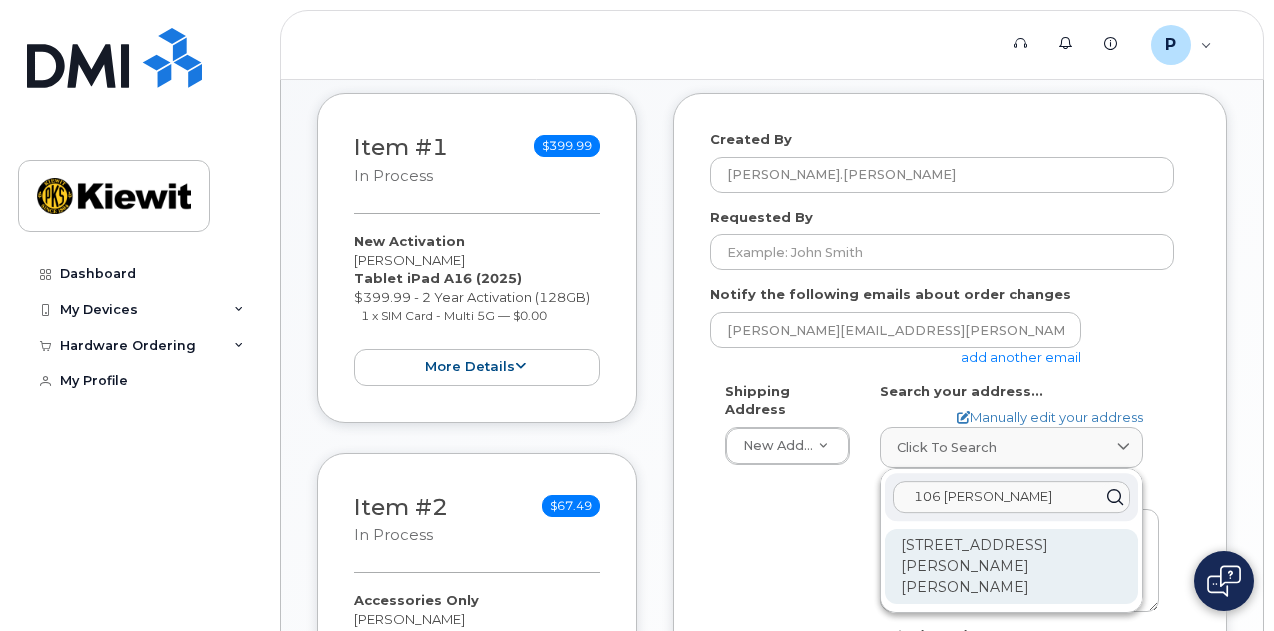 type on "106 deroche" 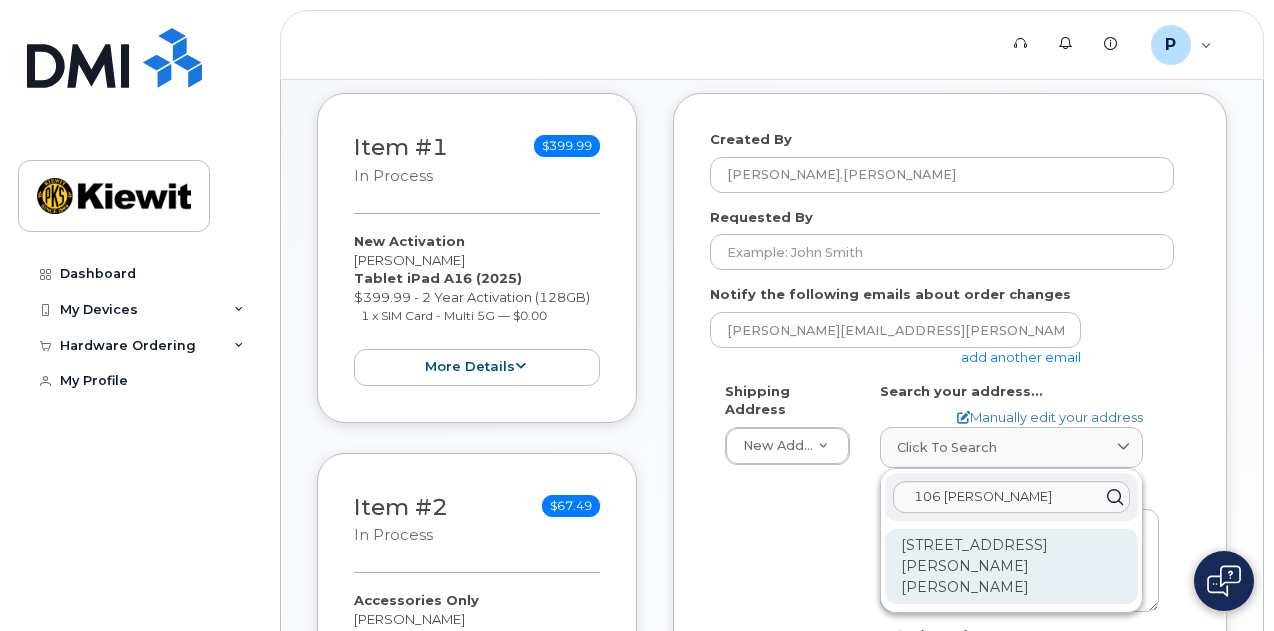 click on "106 Deroche Ave Bourg LA 70343-3704" 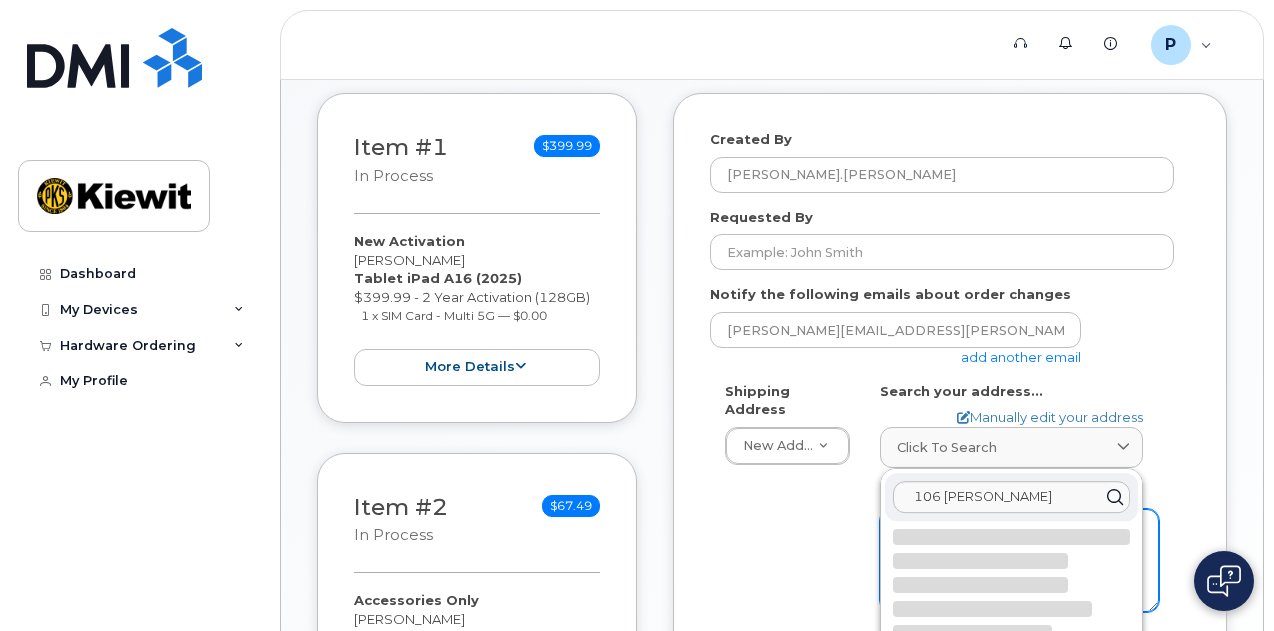 select 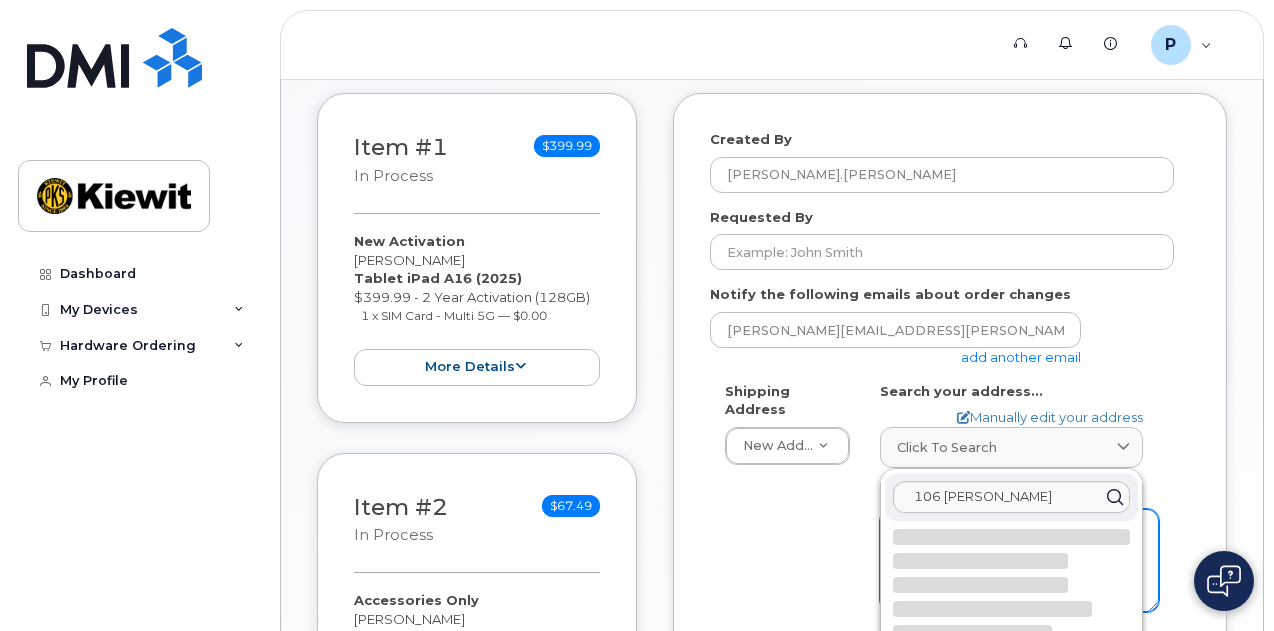type on "106 Deroche Ave
BOURG LA 70343-3704
UNITED STATES" 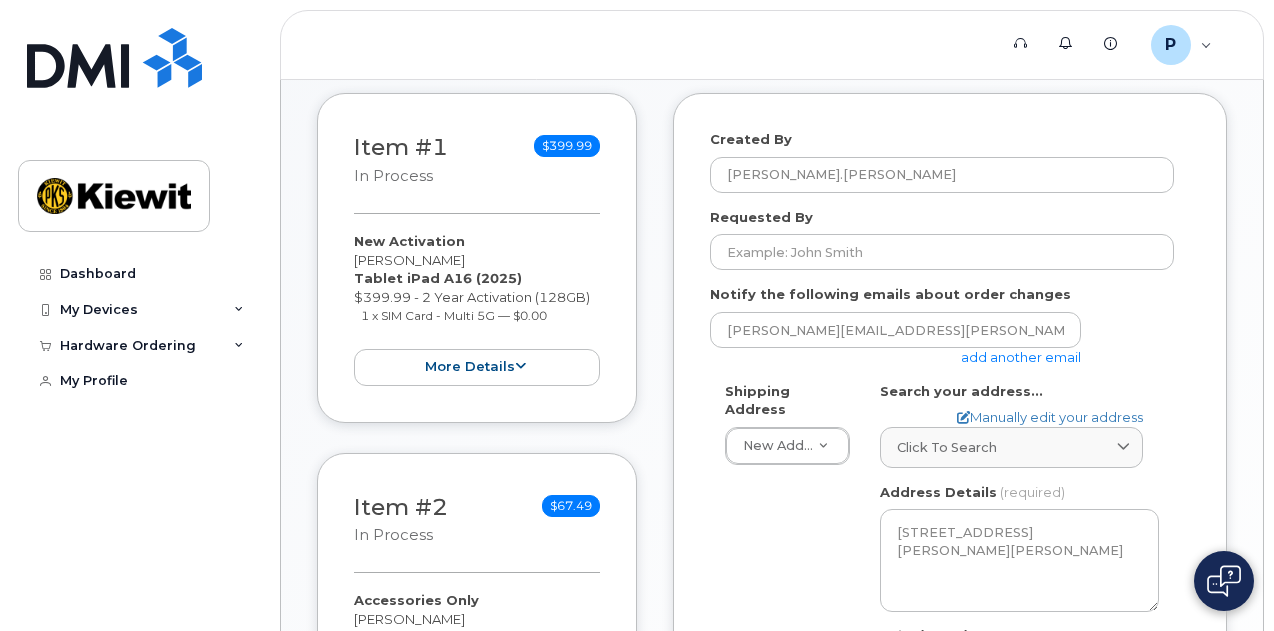 click on "Shipping Address
New Address                                     New Address
LA
Bourg
Search your address...
Manually edit your address
Click to search 106 deroche No available options
Address Line
(required)
Lookup your address
106 Deroche Ave
State
(required)
Alabama
Alaska
American Samoa
Arizona
Arkansas
California
Colorado
Connecticut
Delaware
District of Columbia
Florida
Georgia
Guam
Hawaii
Idaho
Illinois
Indiana
Iowa
Kansas
Kentucky
Louisiana
Maine
Maryland
Massachusetts
Michigan
Minnesota
Mississippi
Missouri
Montana
Nebraska
Nevada
New Hampshire
New Jersey
New Mexico
New York
North Carolina
North Dakota
Ohio
Oklahoma
Oregon
Pennsylvania
Puerto Rico
Rhode Island
South Carolina
South Dakota
Tennessee
Texas
Utah
Vermont
Virginia
Virgin Islands
Washington
West Virginia
Wisconsin
Wyoming
City
(required)
Bourg" 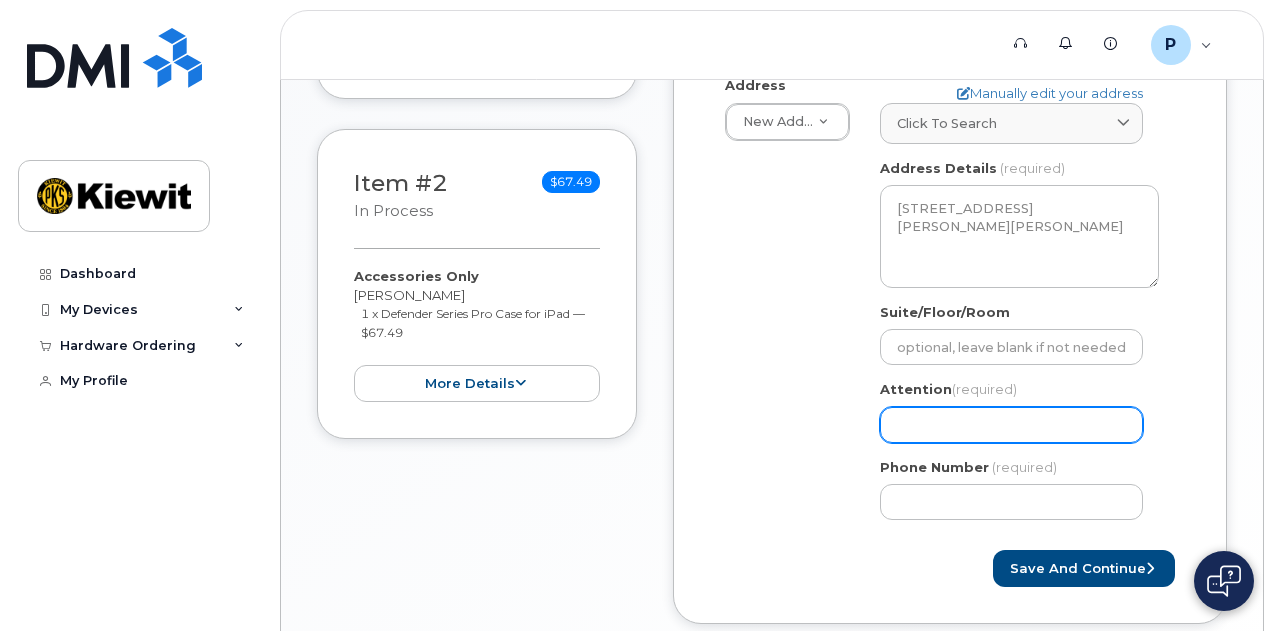 scroll, scrollTop: 617, scrollLeft: 0, axis: vertical 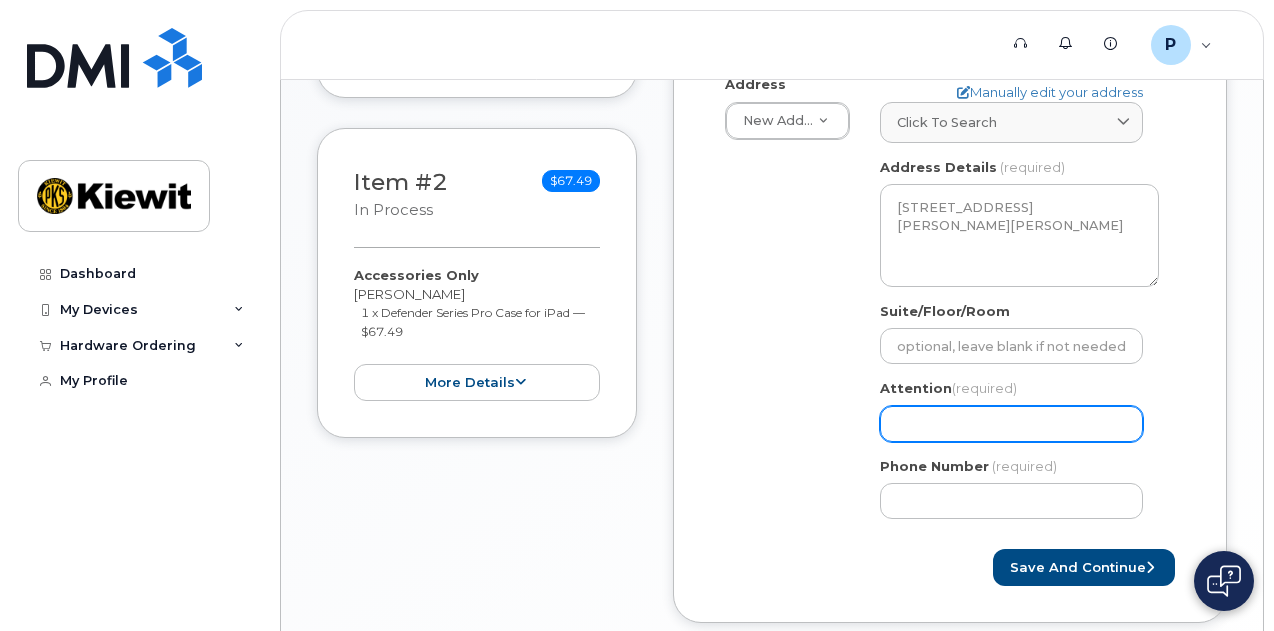 click on "Attention
(required)" 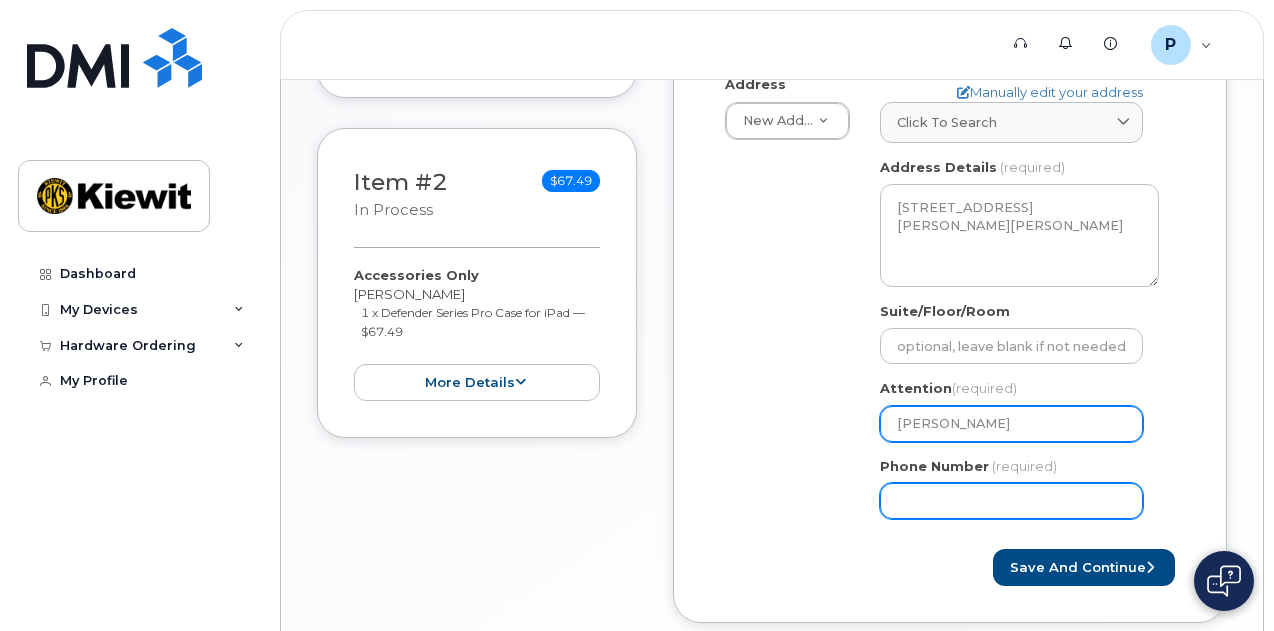 type on "3615238387" 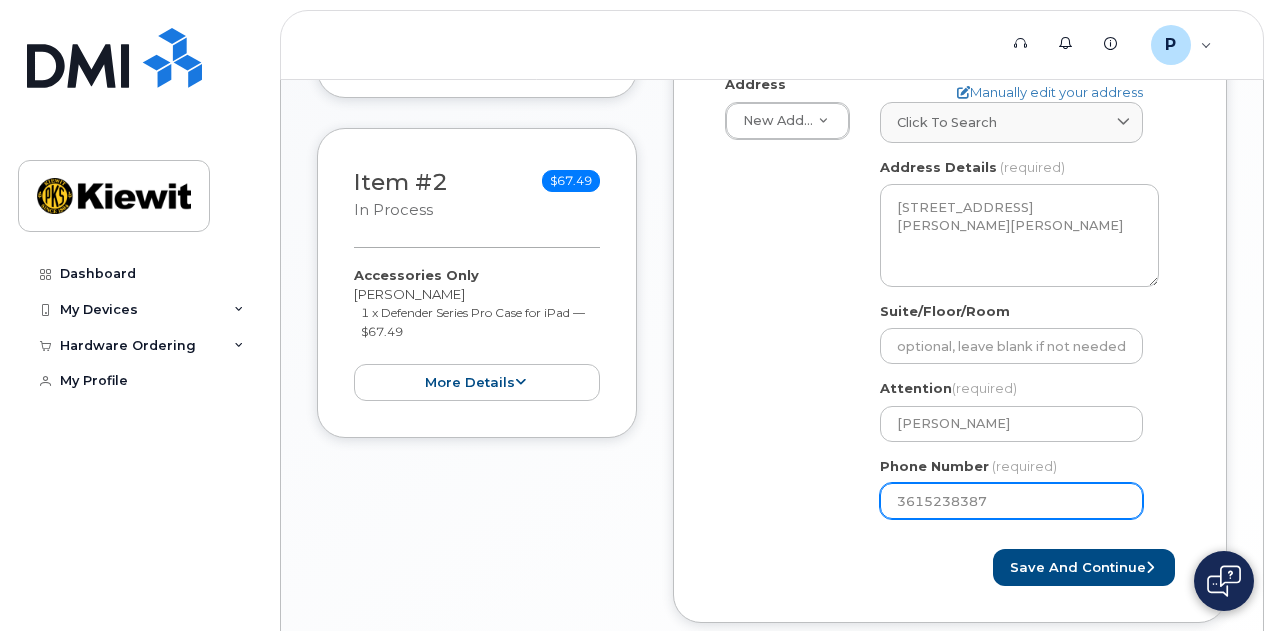 drag, startPoint x: 974, startPoint y: 502, endPoint x: 1016, endPoint y: 499, distance: 42.107006 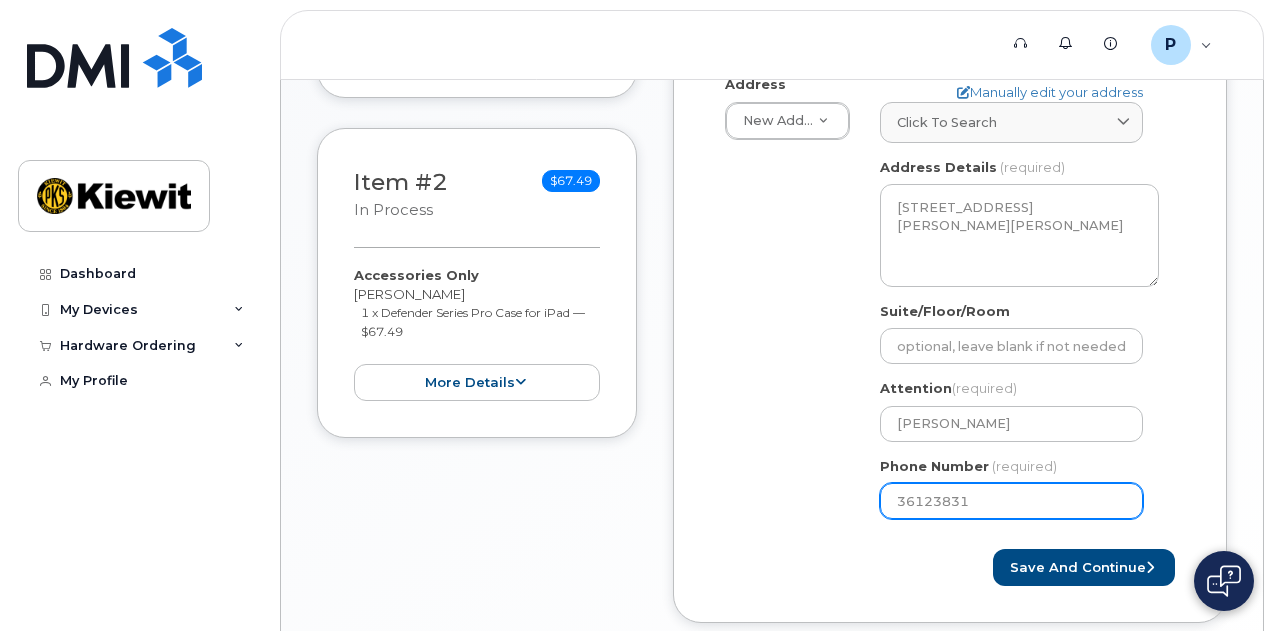 type on "361238310" 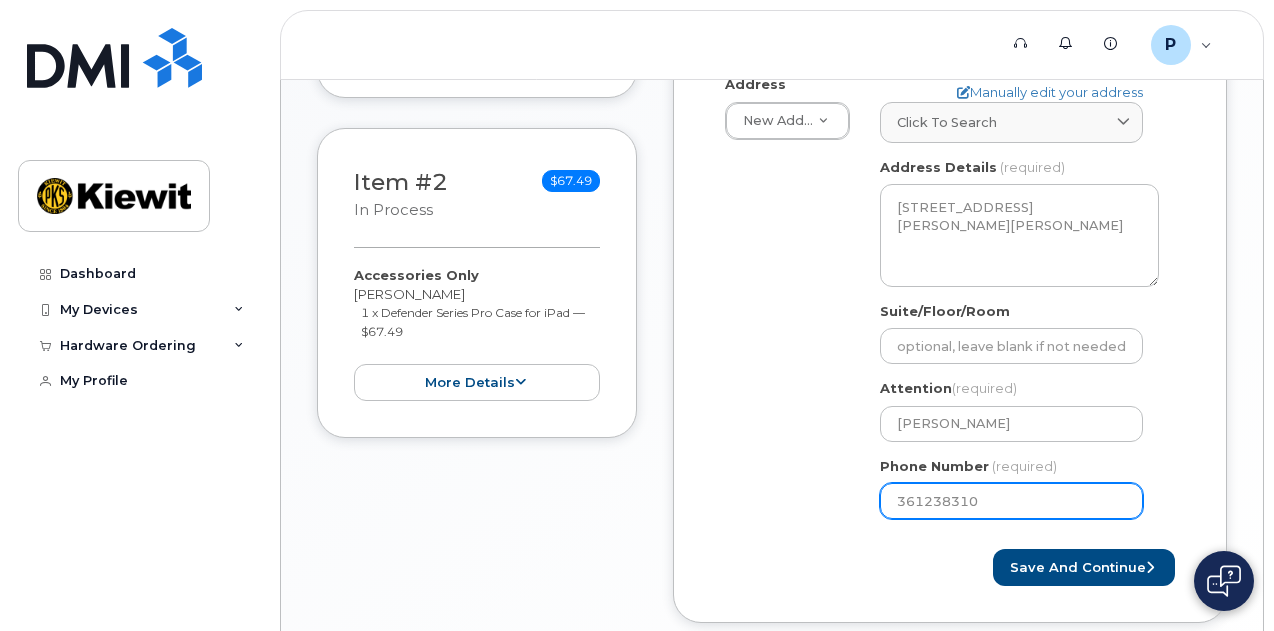 select 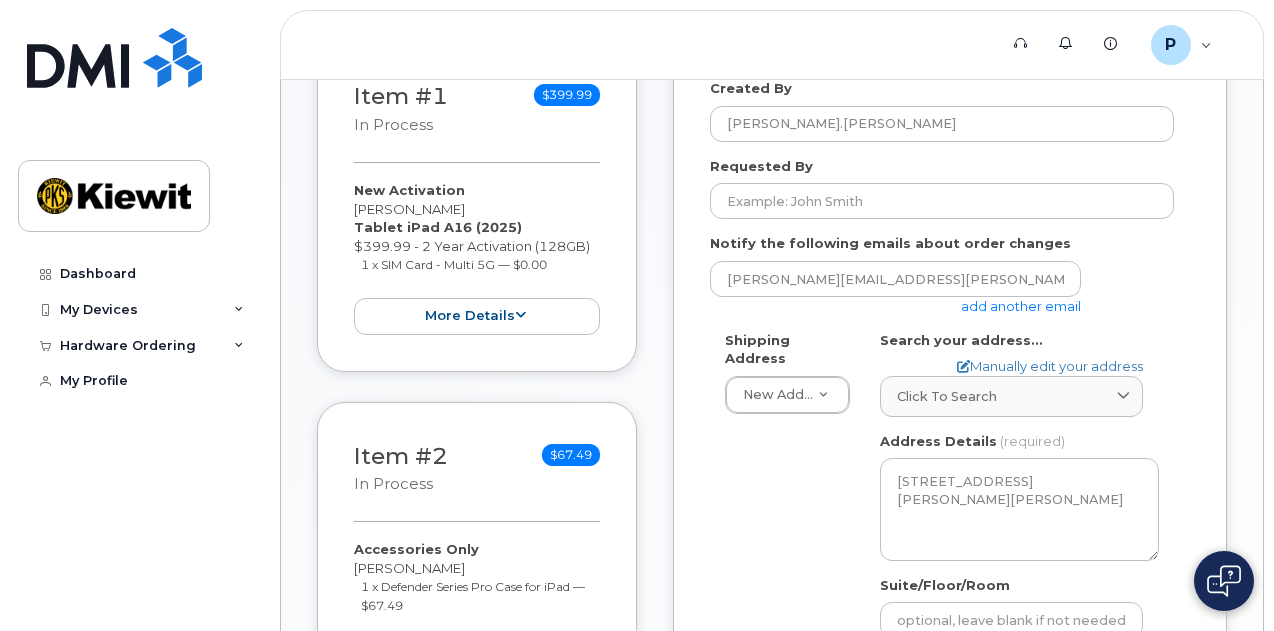 scroll, scrollTop: 346, scrollLeft: 0, axis: vertical 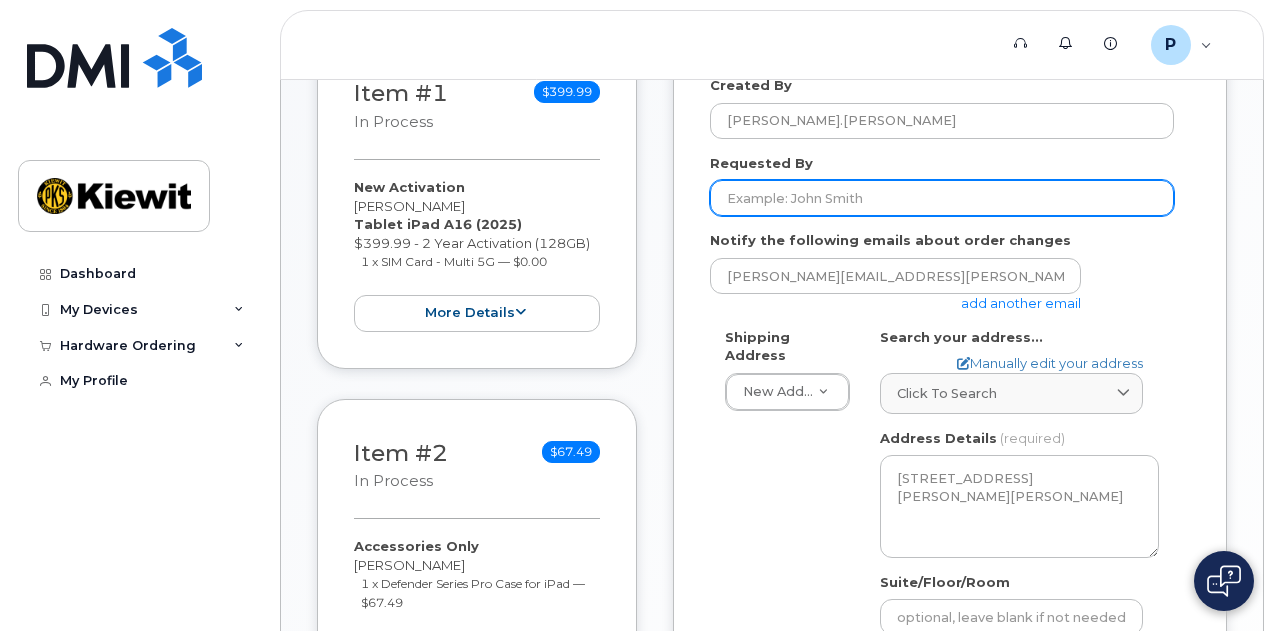 type on "3612383101" 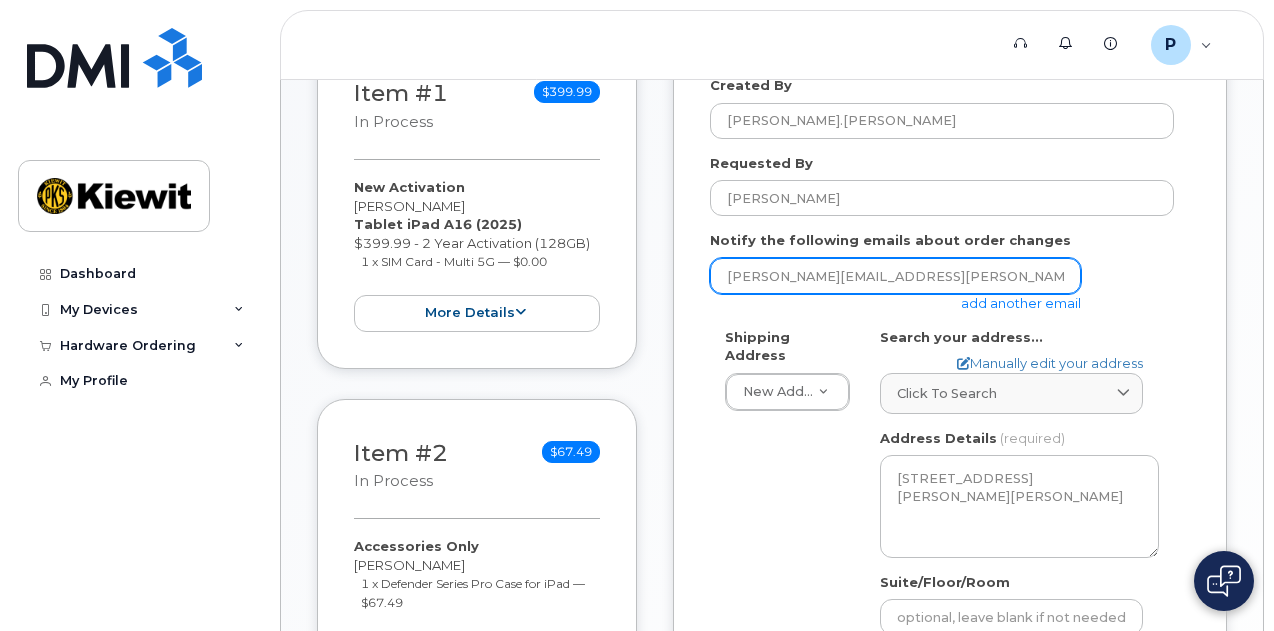 type on "prmcdowell85@icloud.com" 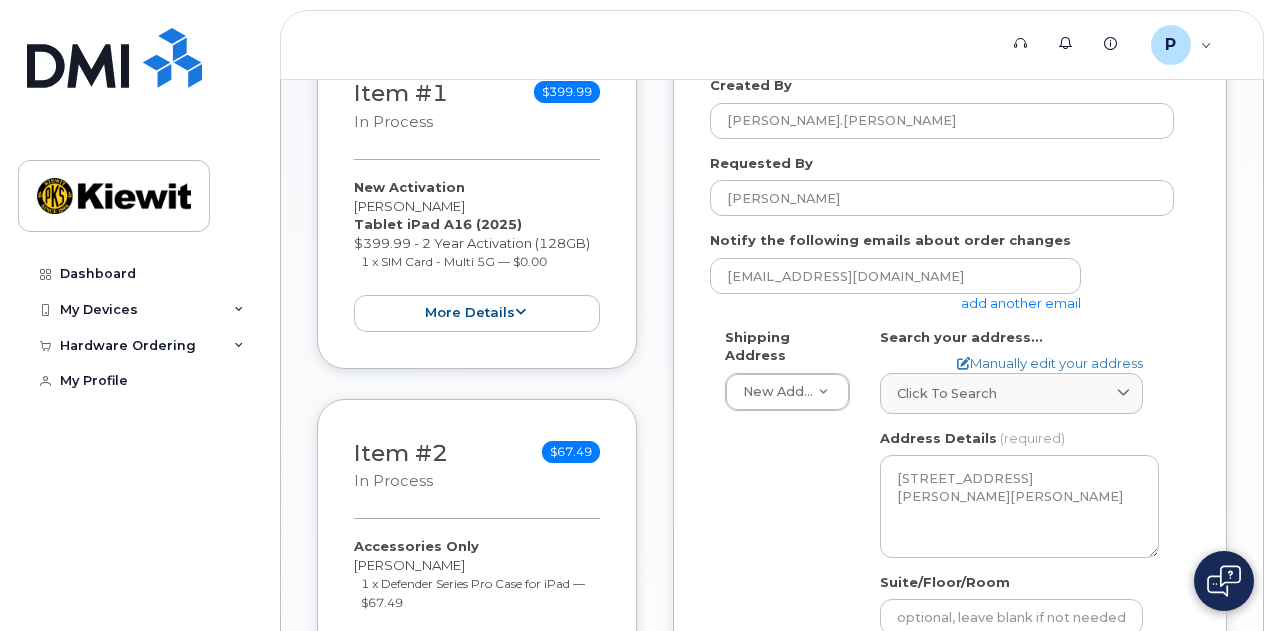 type 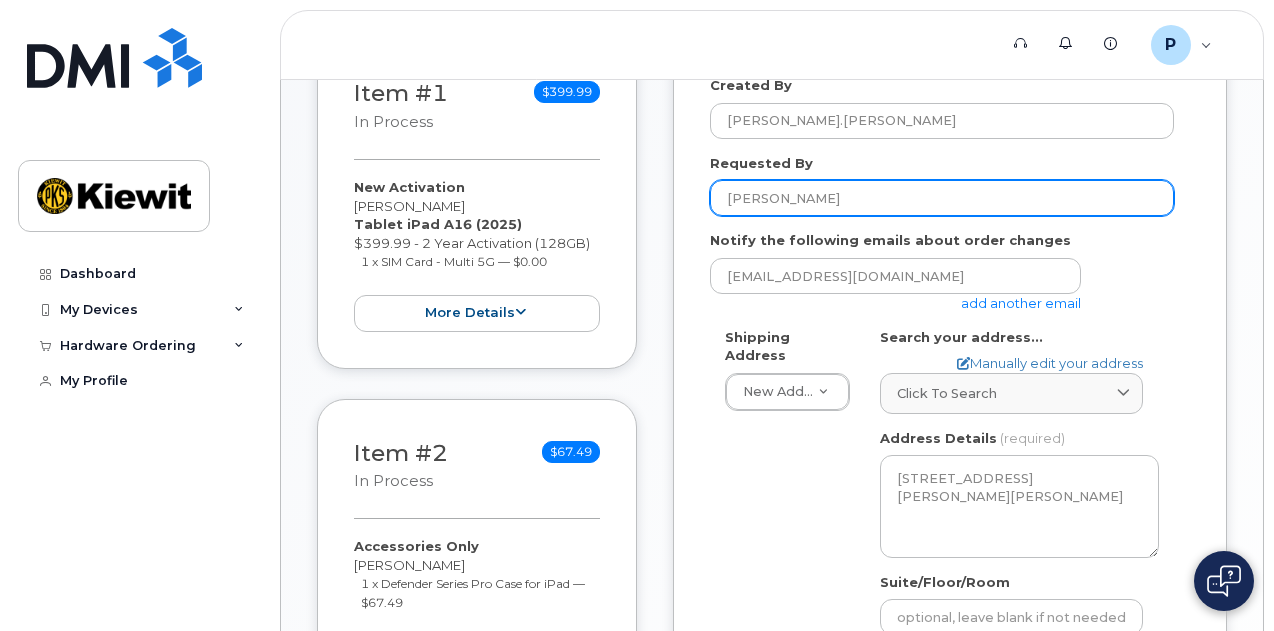 select 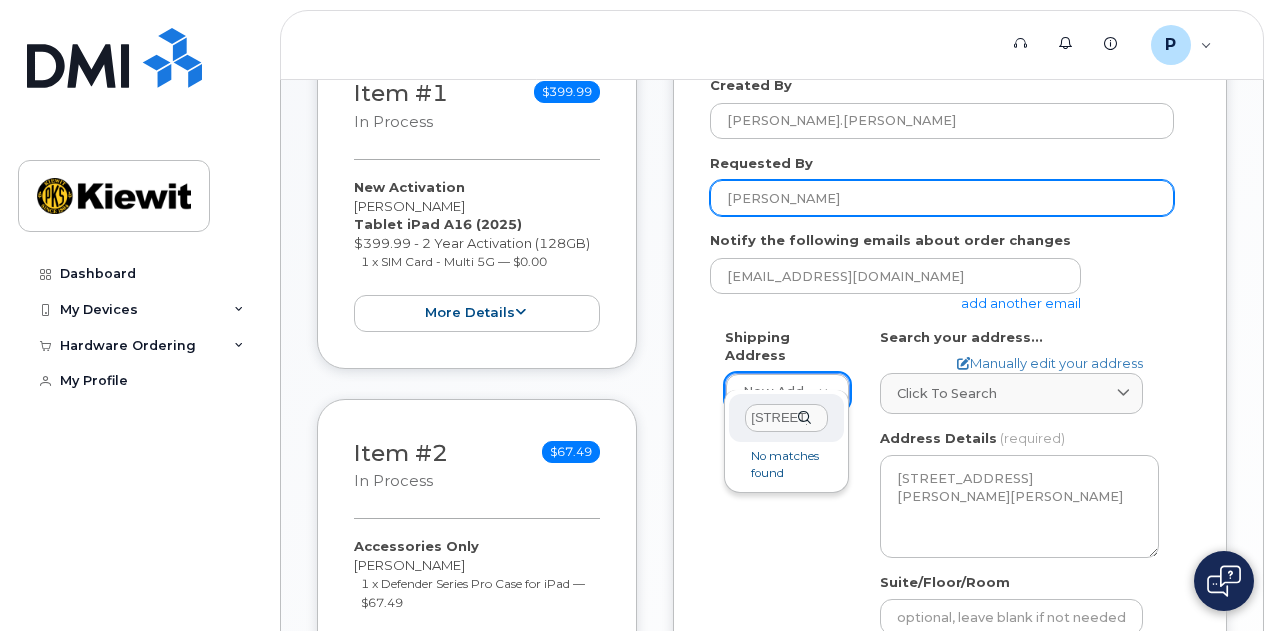 scroll, scrollTop: 0, scrollLeft: 44, axis: horizontal 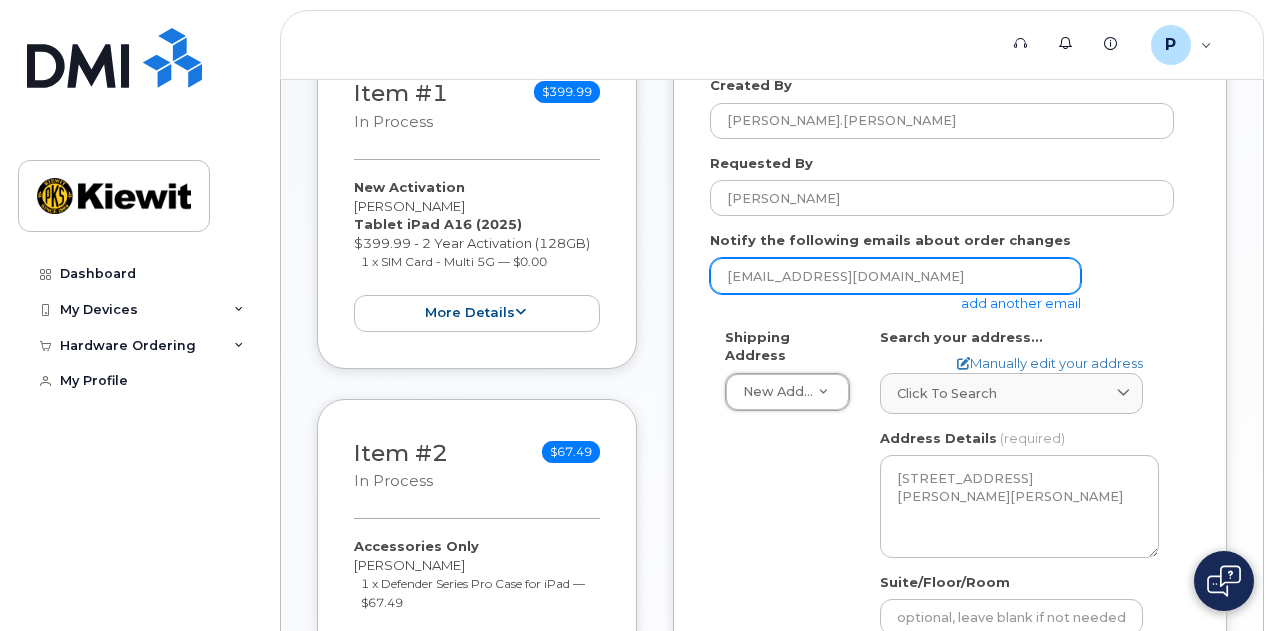drag, startPoint x: 952, startPoint y: 283, endPoint x: 840, endPoint y: 287, distance: 112.0714 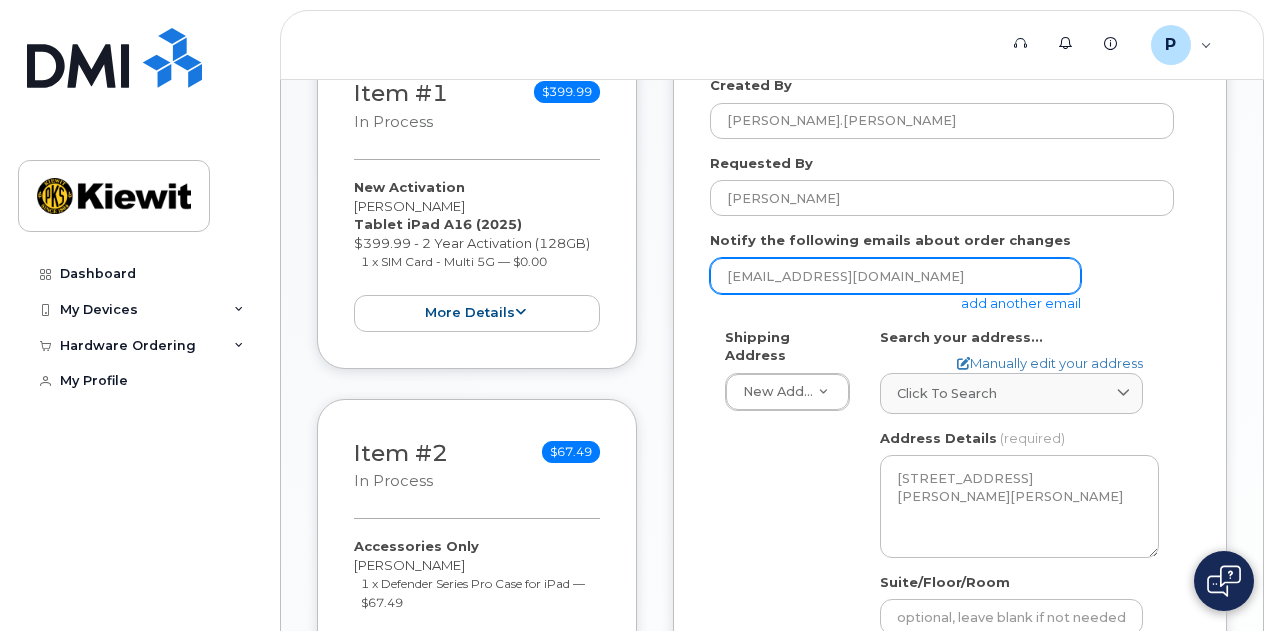 drag, startPoint x: 936, startPoint y: 265, endPoint x: 659, endPoint y: 262, distance: 277.01624 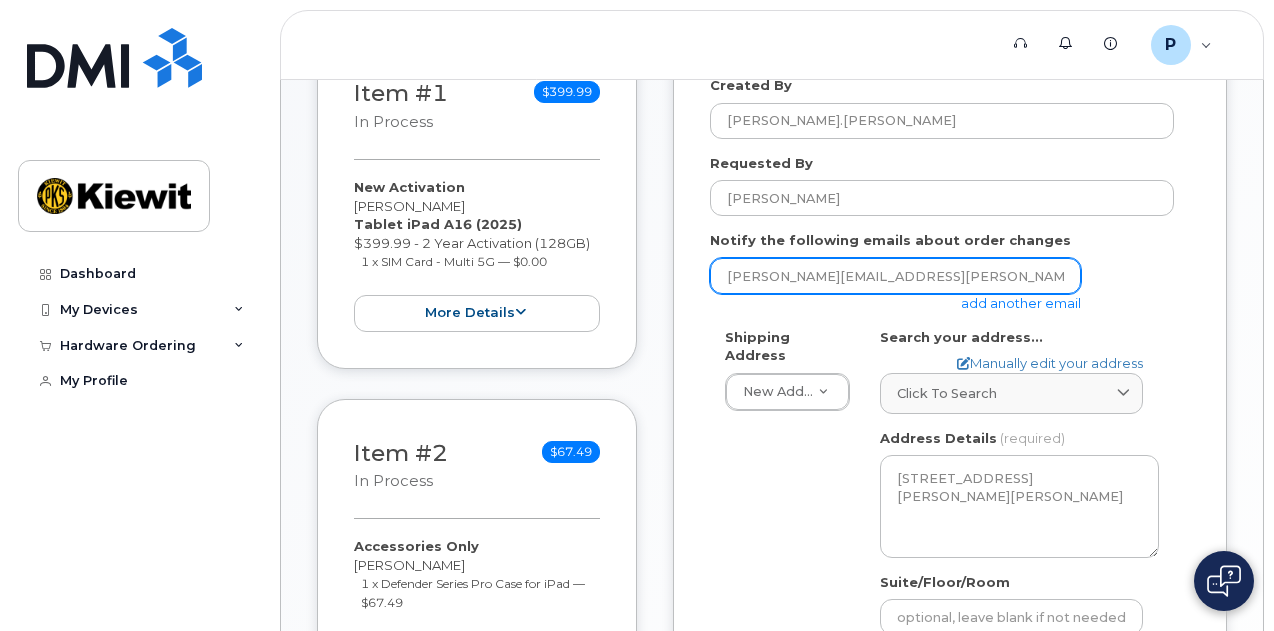 type on "patrick.mcdowell@kiewit.com" 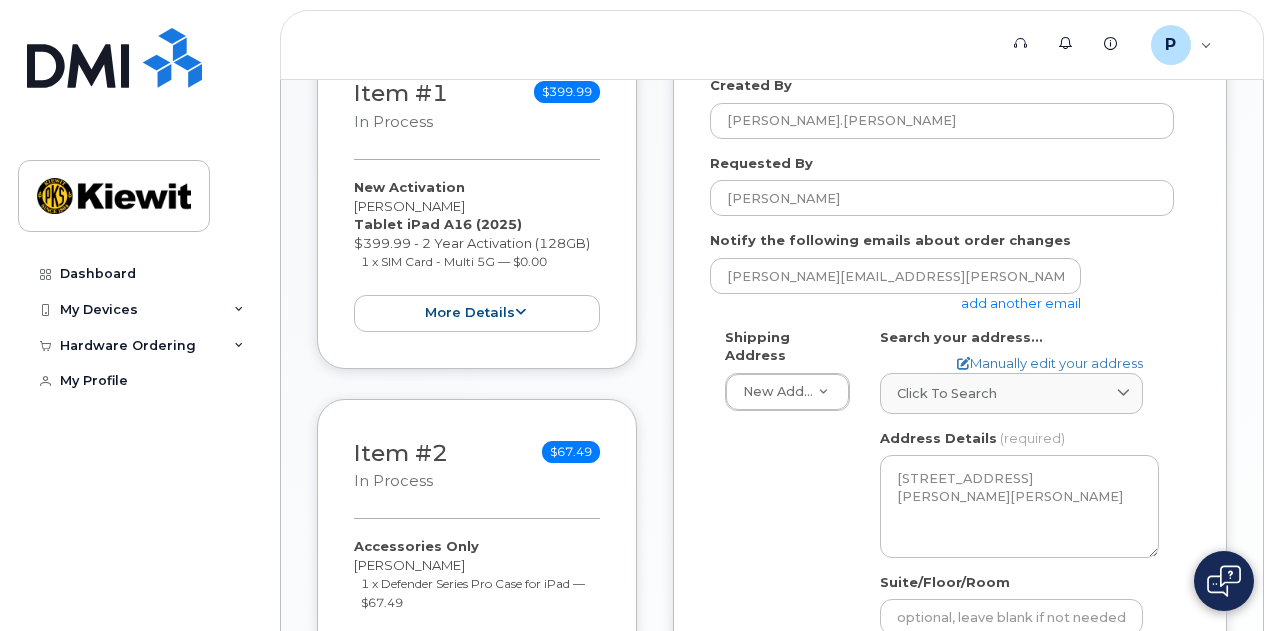 click on "Shipping Address
New Address     New Address
TX
Bourg
Search your address...
Manually edit your address
Click to search 106 deroche No available options
Address Line
(required)
Lookup your address
106 Deroche Ave
State
(required)
Alabama
Alaska
American Samoa
Arizona
Arkansas
California
Colorado
Connecticut
Delaware
District of Columbia
Florida
Georgia
Guam
Hawaii
Idaho
Illinois
Indiana
Iowa
Kansas
Kentucky
Louisiana
Maine
Maryland
Massachusetts
Michigan
Minnesota
Mississippi
Missouri
Montana
Nebraska
Nevada
New Hampshire
New Jersey
New Mexico
New York
North Carolina
North Dakota
Ohio
Oklahoma
Oregon
Pennsylvania
Puerto Rico
Rhode Island
South Carolina
South Dakota
Tennessee
Texas
Utah
Vermont
Virginia
Virgin Islands
Washington
West Virginia
Wisconsin
Wyoming
City
(required)
Bourg
Zip Code
(required)" 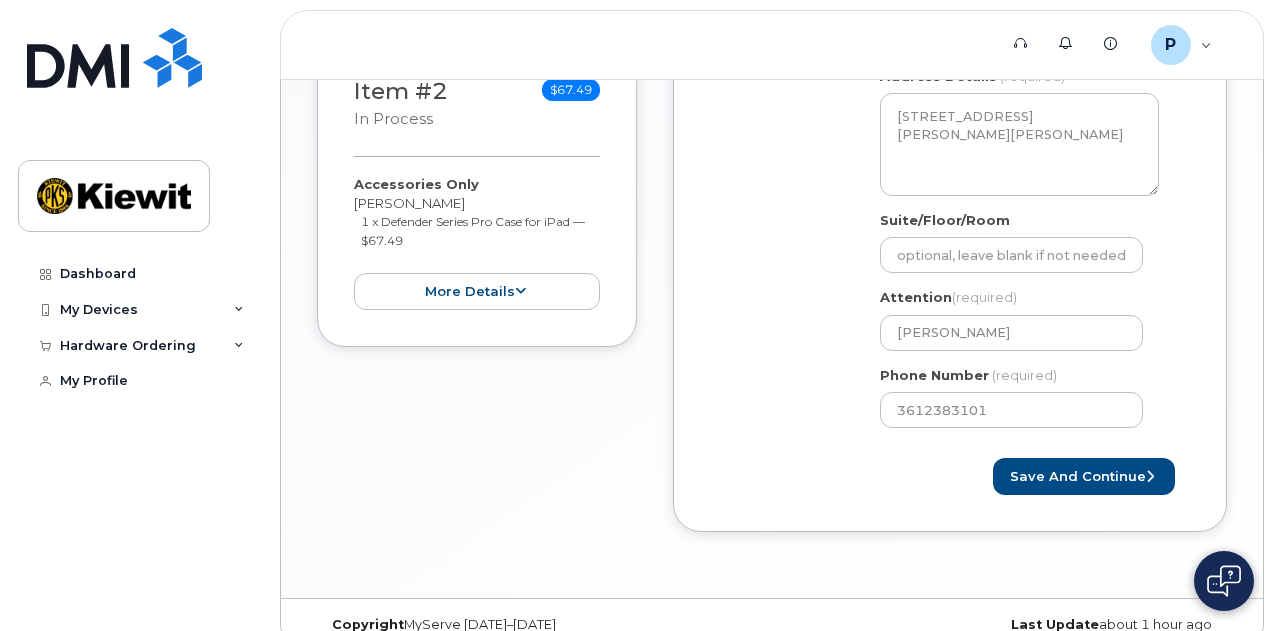 scroll, scrollTop: 734, scrollLeft: 0, axis: vertical 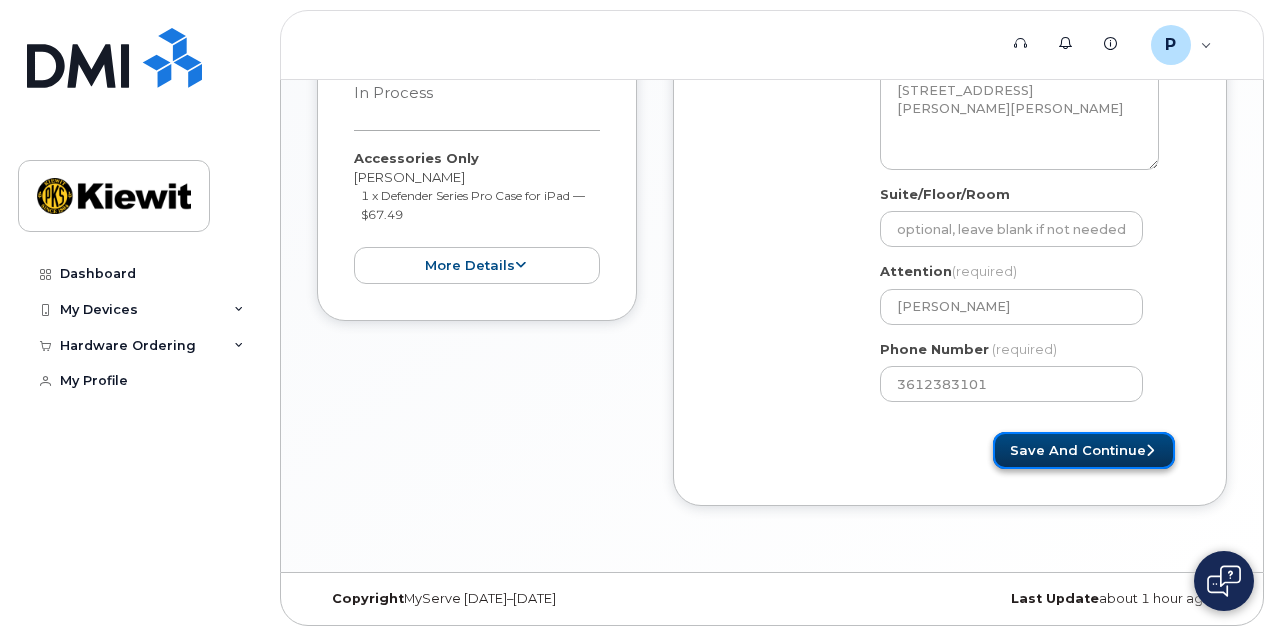 click on "Save and Continue" 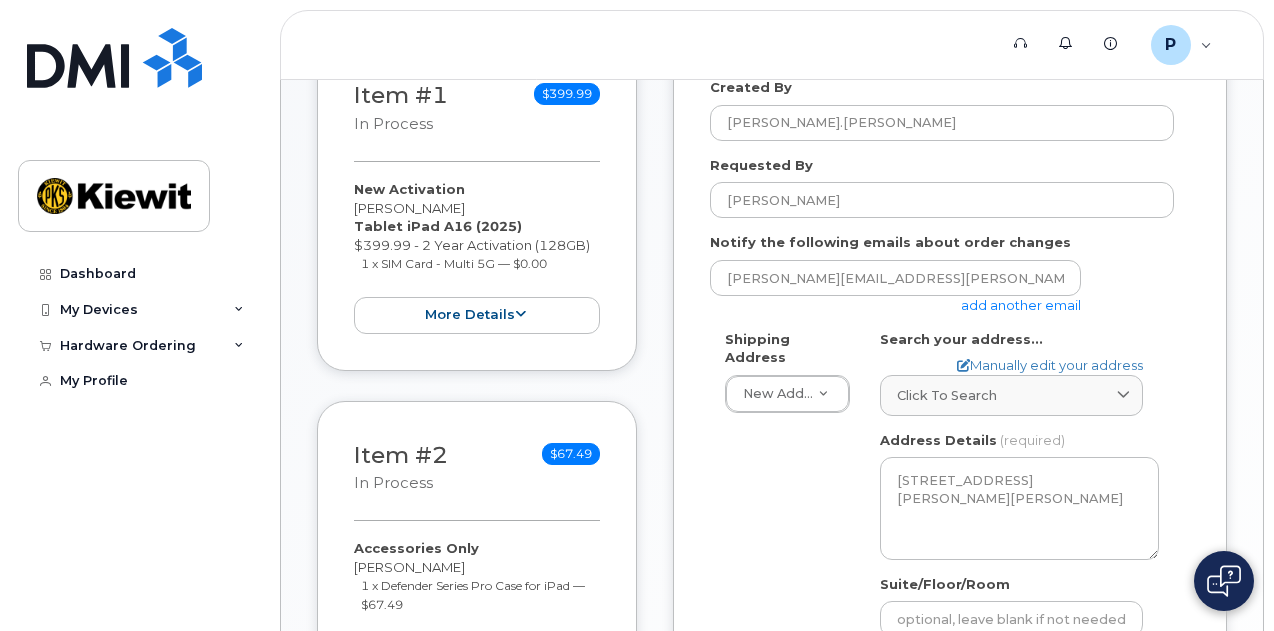 scroll, scrollTop: 320, scrollLeft: 0, axis: vertical 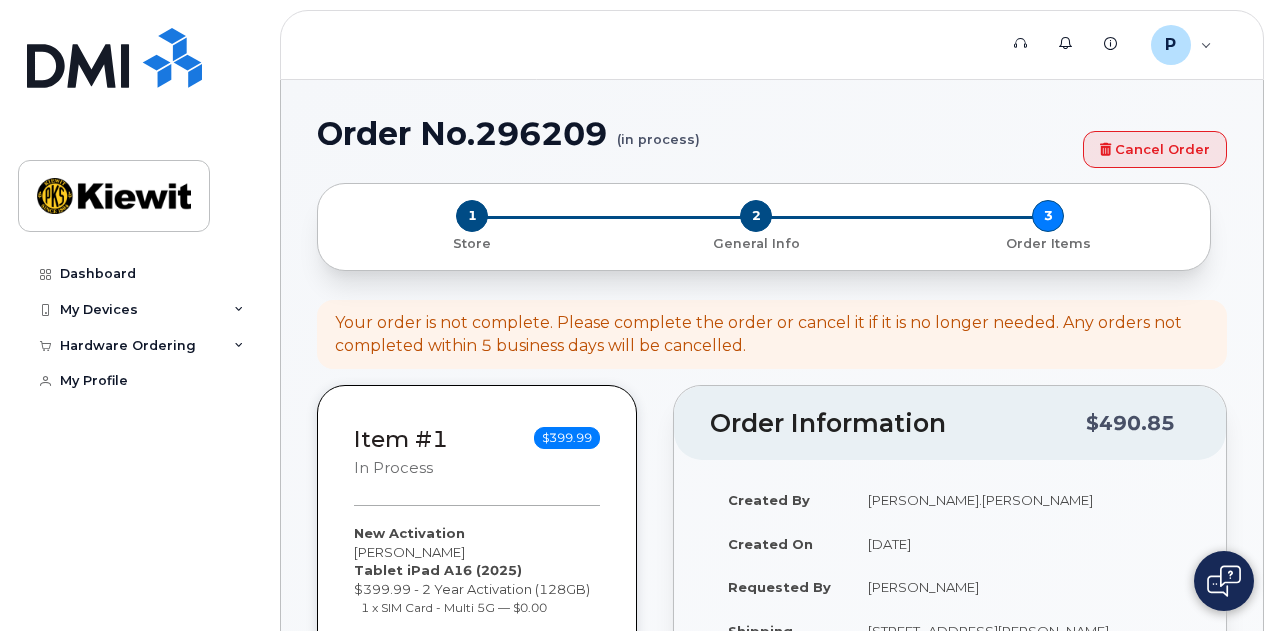 select 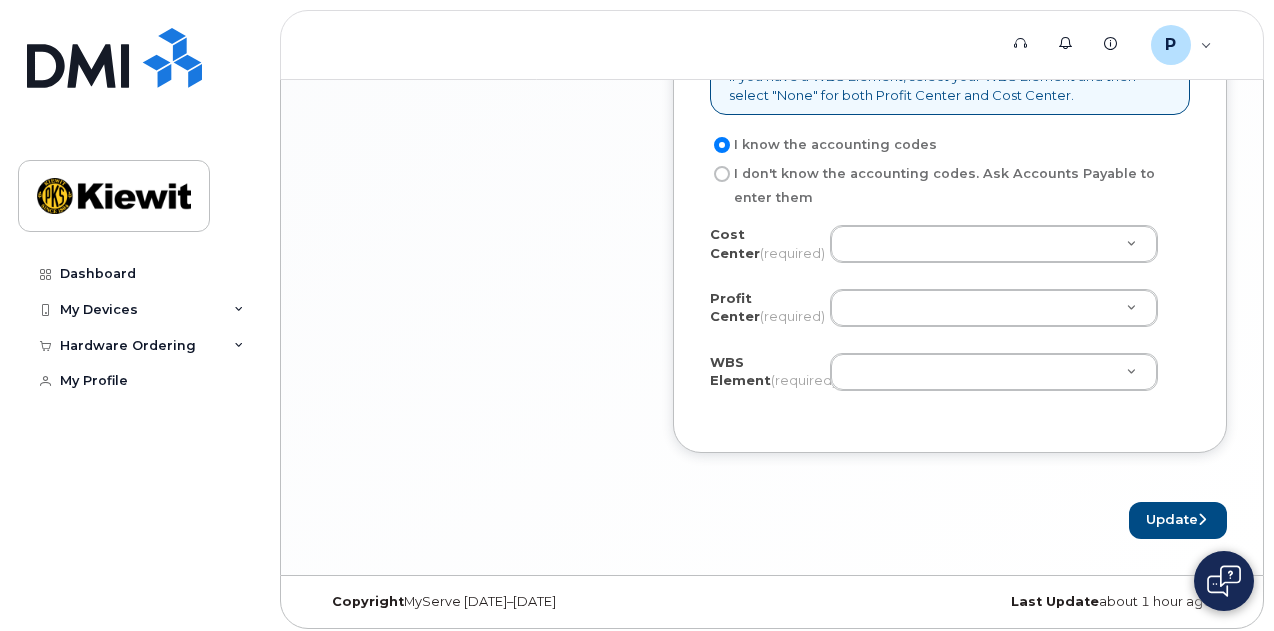scroll, scrollTop: 1804, scrollLeft: 0, axis: vertical 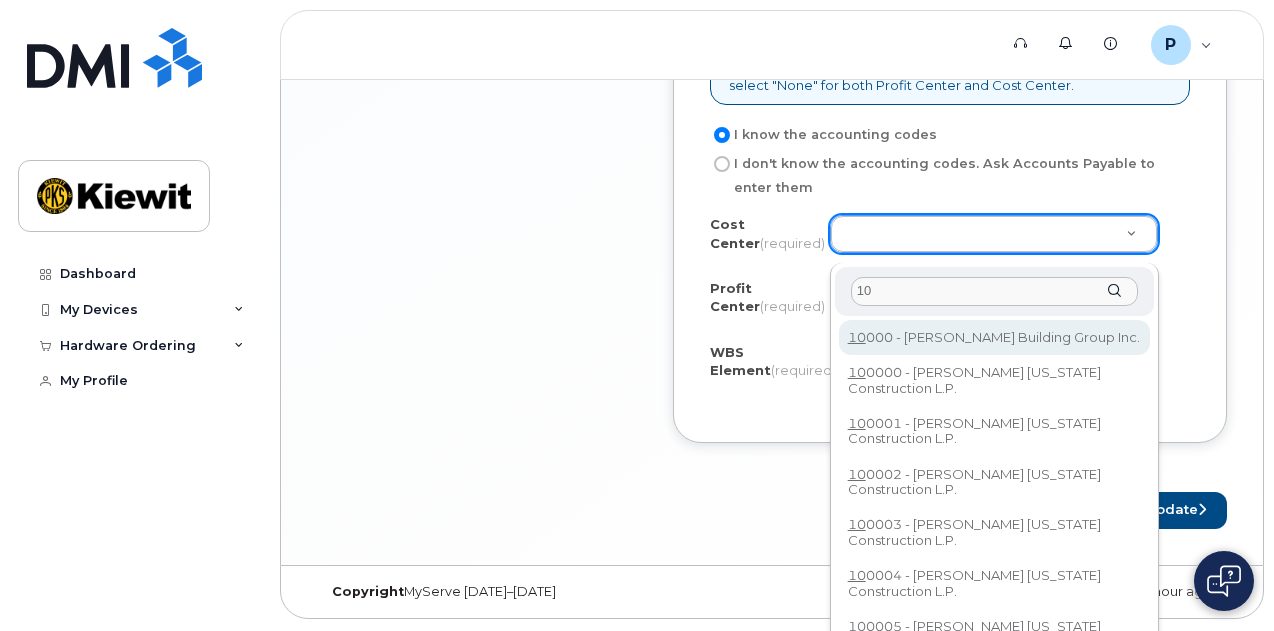 type on "1" 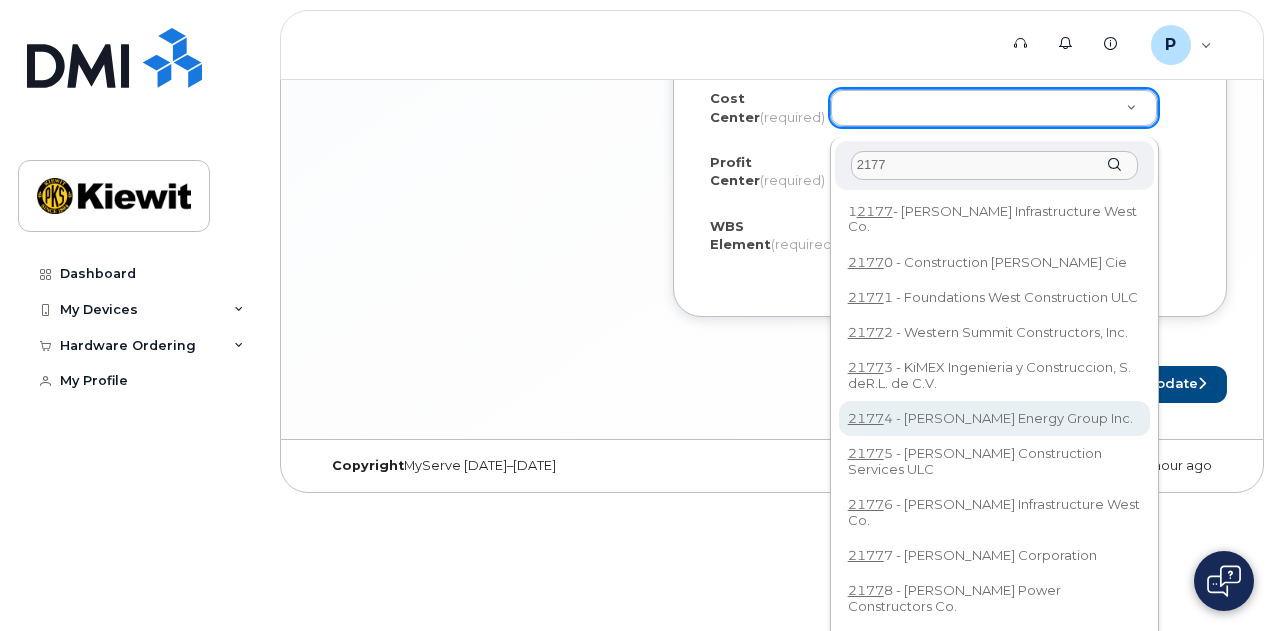 scroll, scrollTop: 1954, scrollLeft: 0, axis: vertical 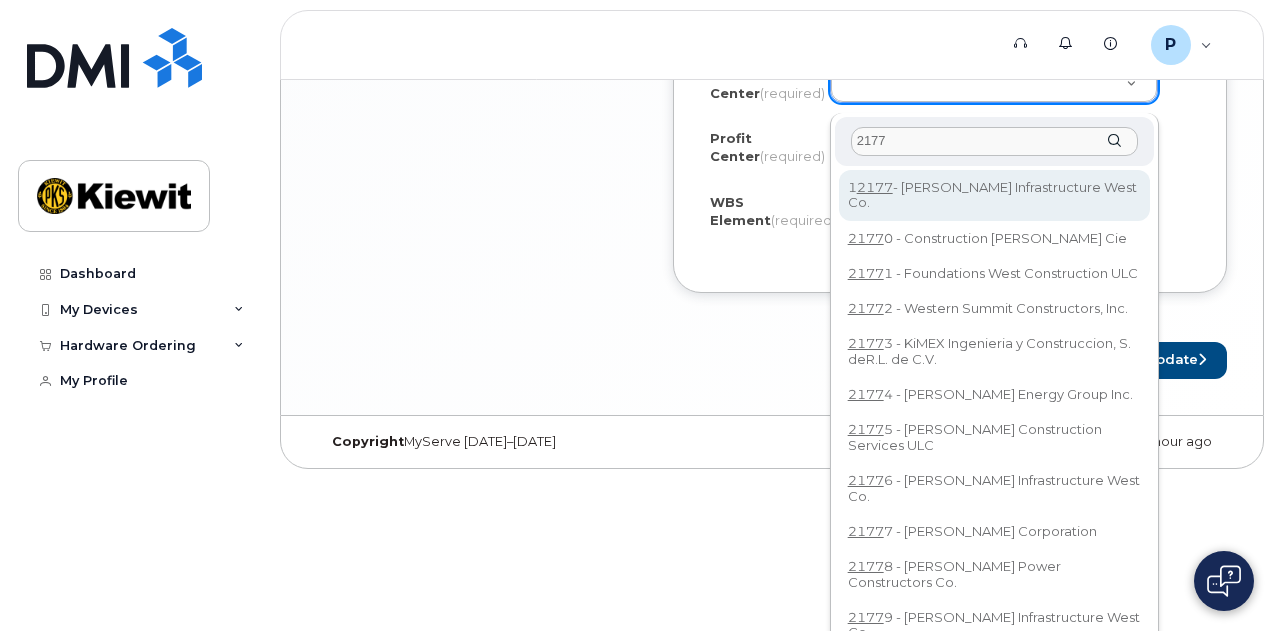 drag, startPoint x: 882, startPoint y: 138, endPoint x: 650, endPoint y: 150, distance: 232.31013 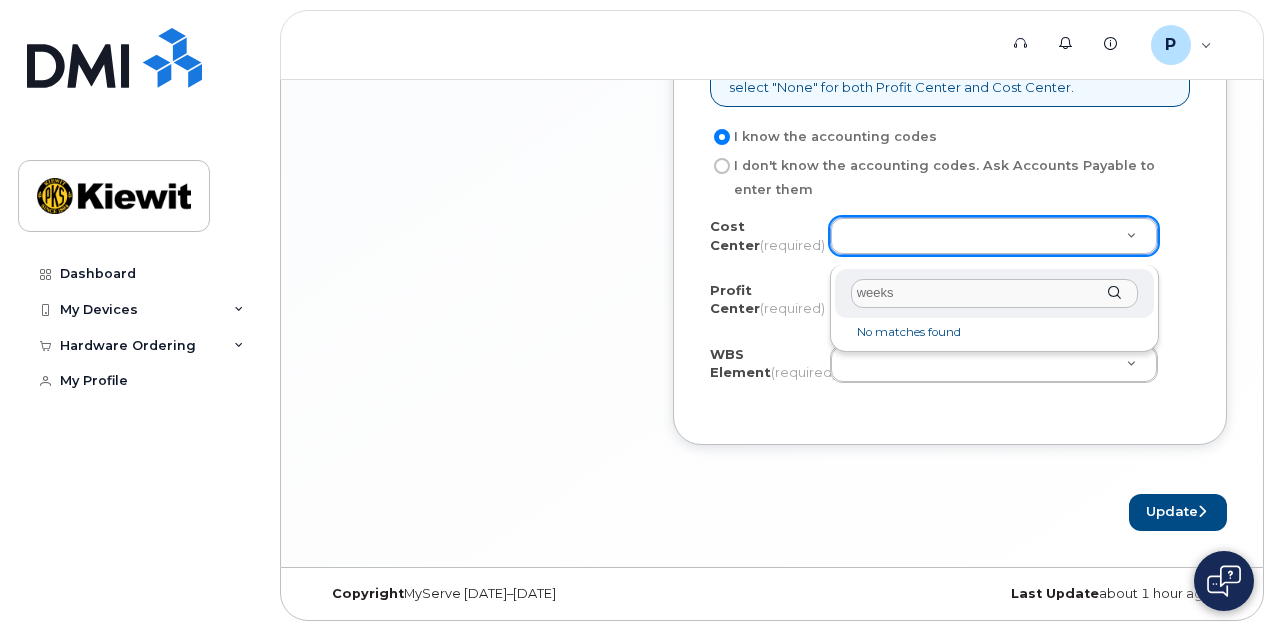 scroll, scrollTop: 1811, scrollLeft: 0, axis: vertical 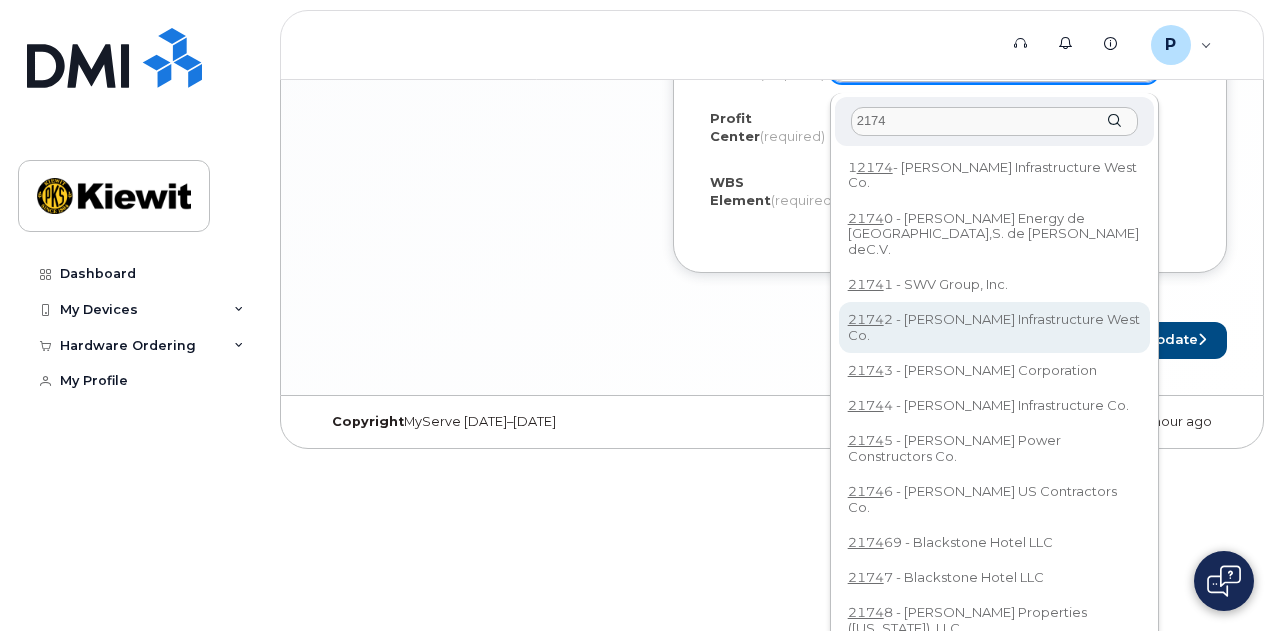 drag, startPoint x: 894, startPoint y: 121, endPoint x: 763, endPoint y: 121, distance: 131 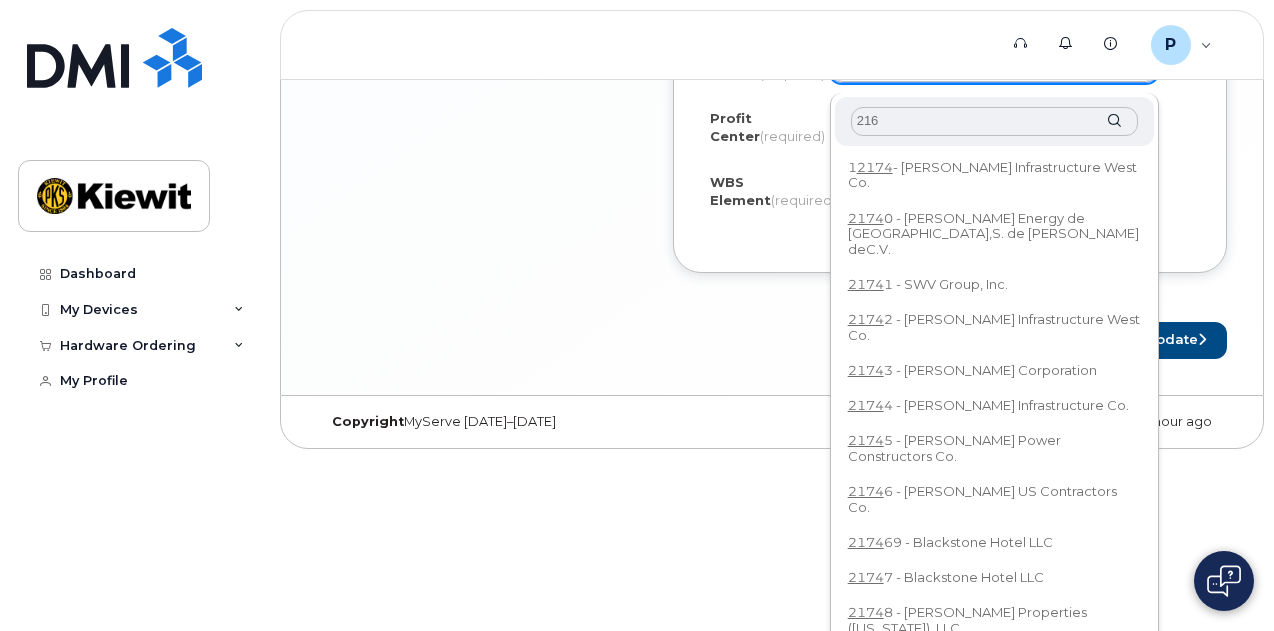 type on "2164" 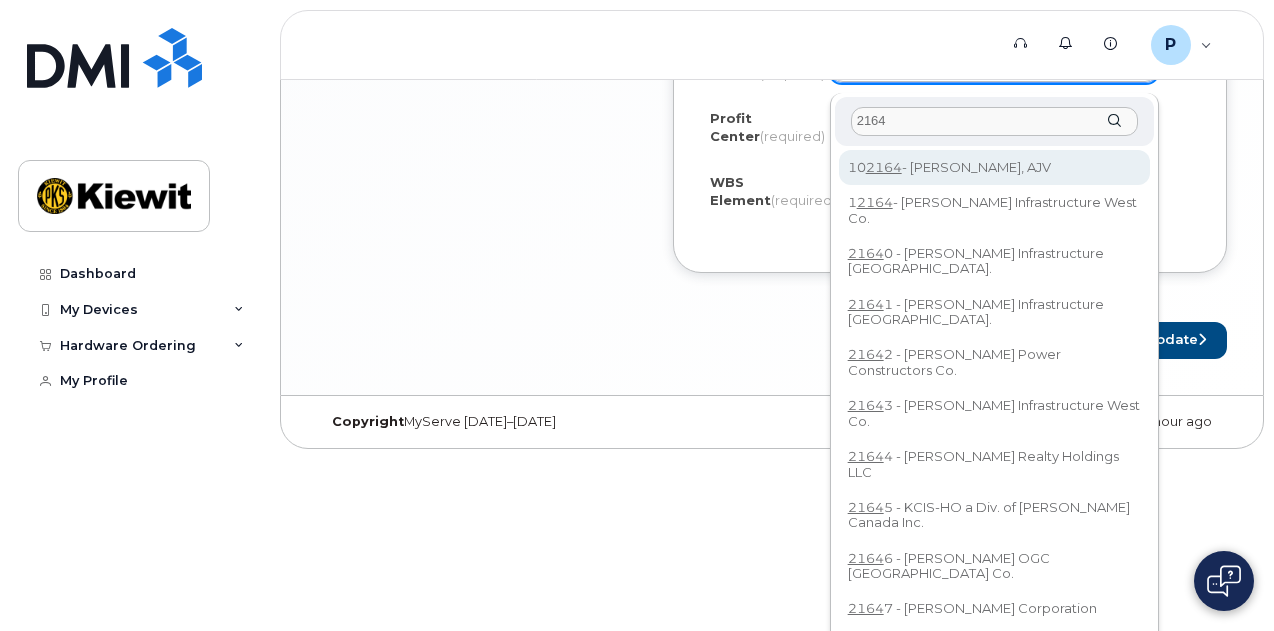 scroll, scrollTop: 1958, scrollLeft: 0, axis: vertical 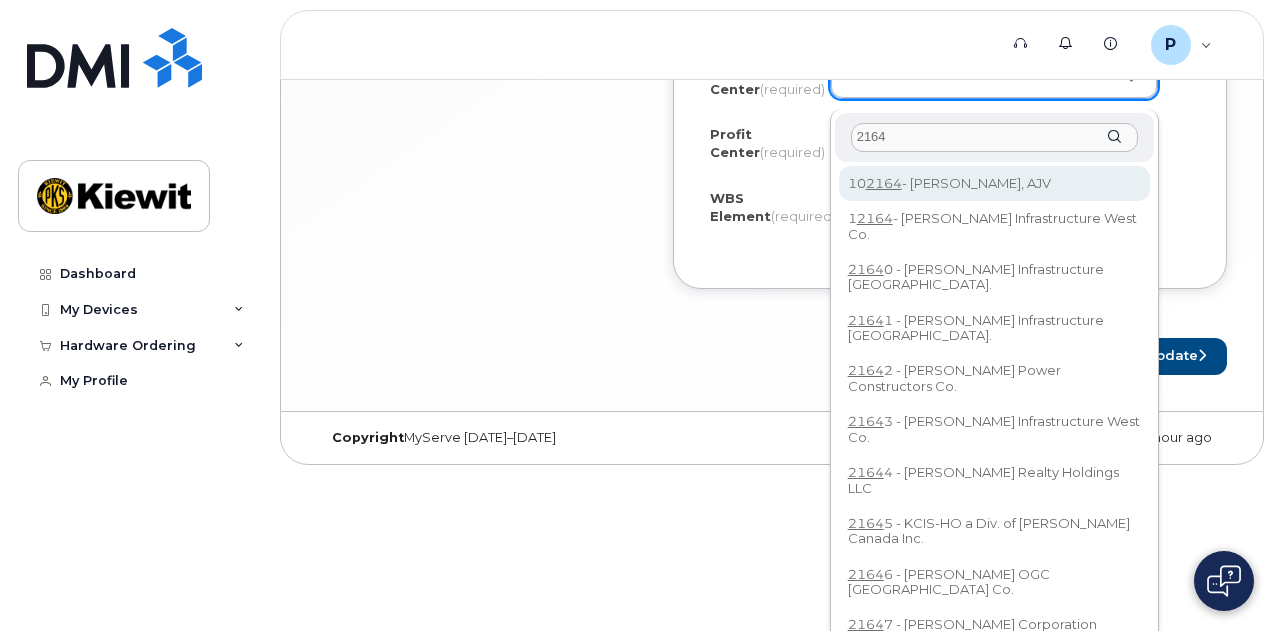 drag, startPoint x: 906, startPoint y: 133, endPoint x: 764, endPoint y: 133, distance: 142 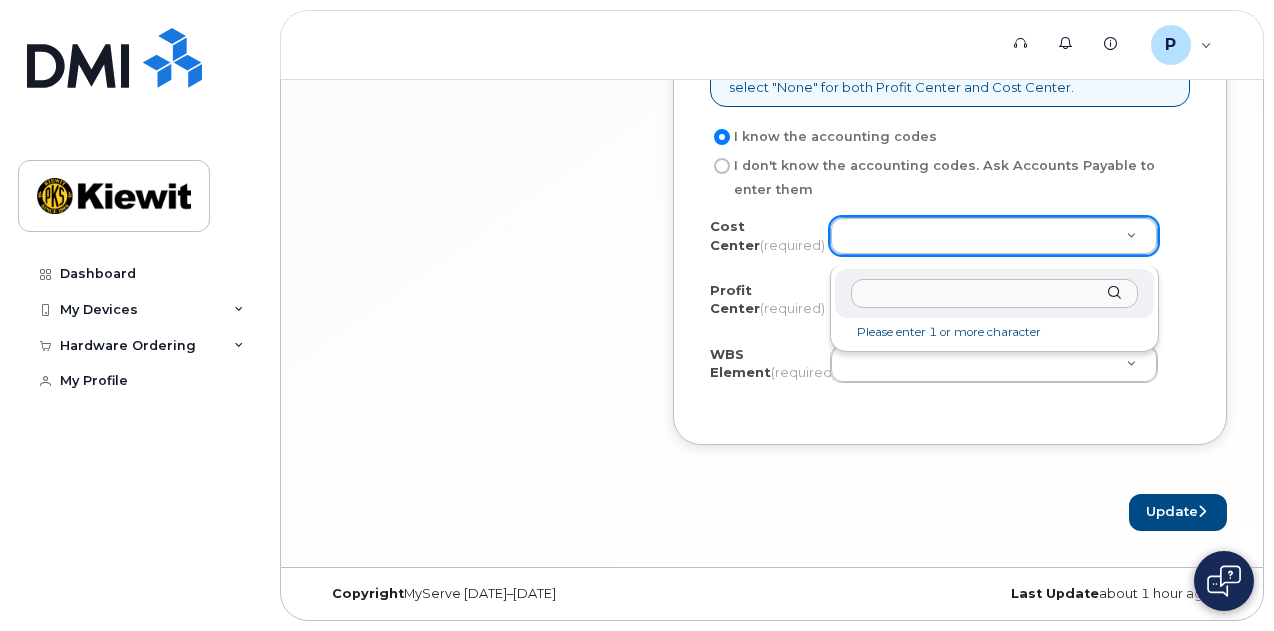 scroll, scrollTop: 1811, scrollLeft: 0, axis: vertical 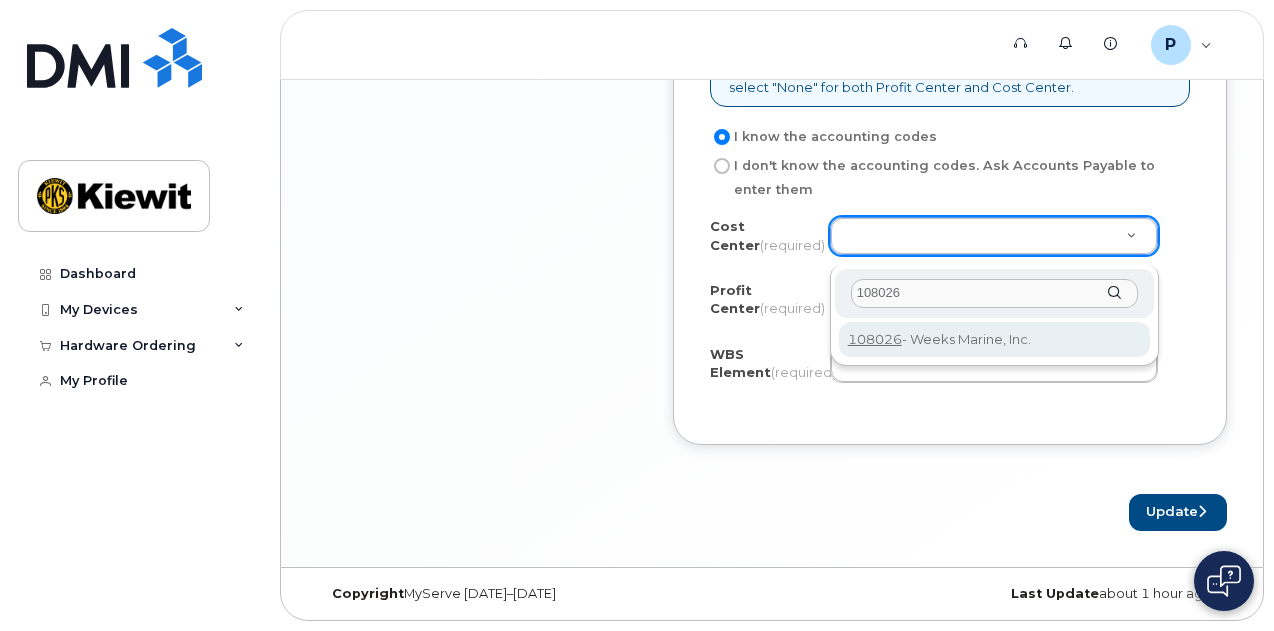 type on "108026" 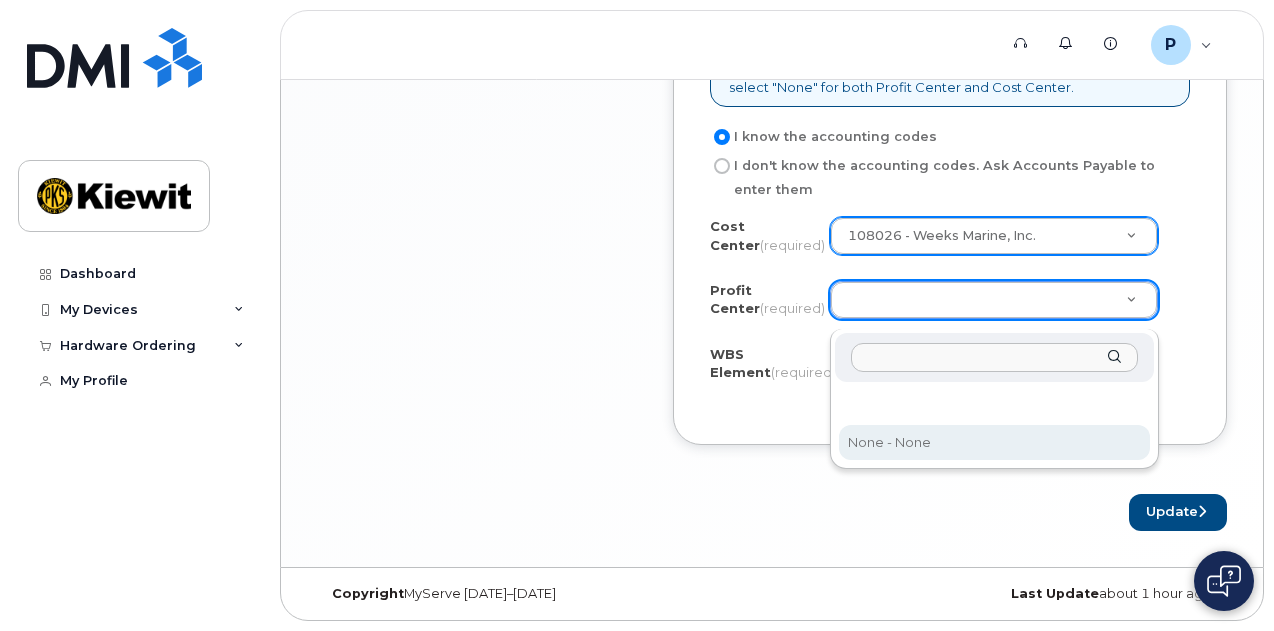 select on "None" 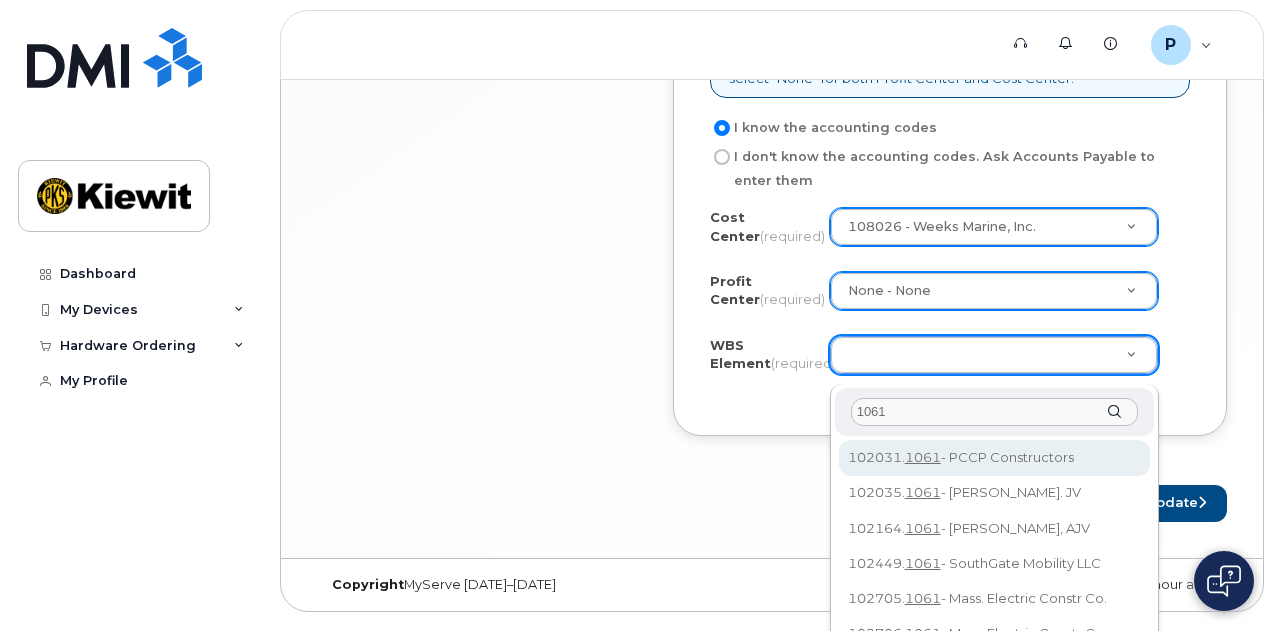 drag, startPoint x: 914, startPoint y: 419, endPoint x: 786, endPoint y: 413, distance: 128.14055 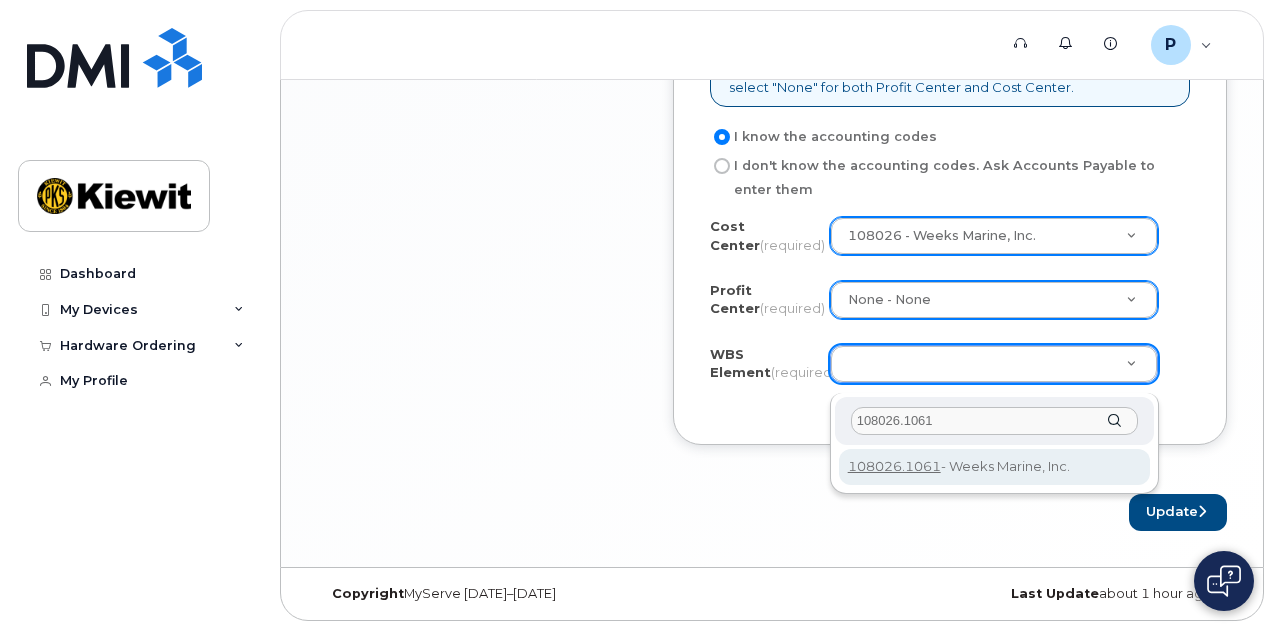 type on "108026.1061" 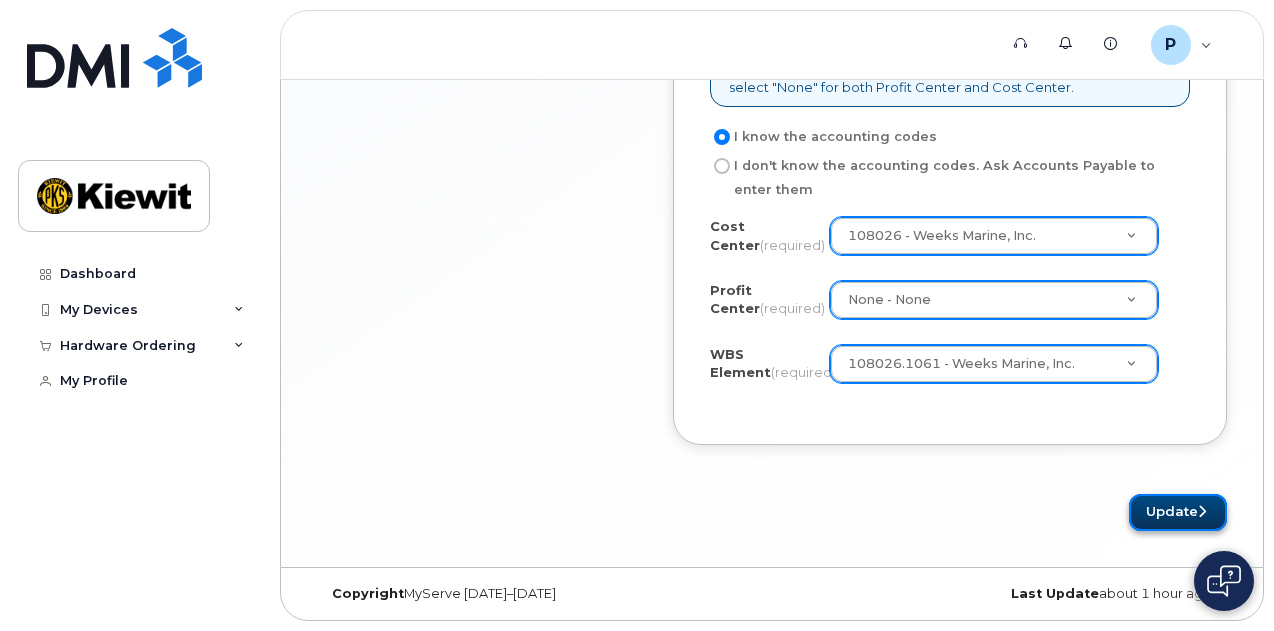 click on "Update" 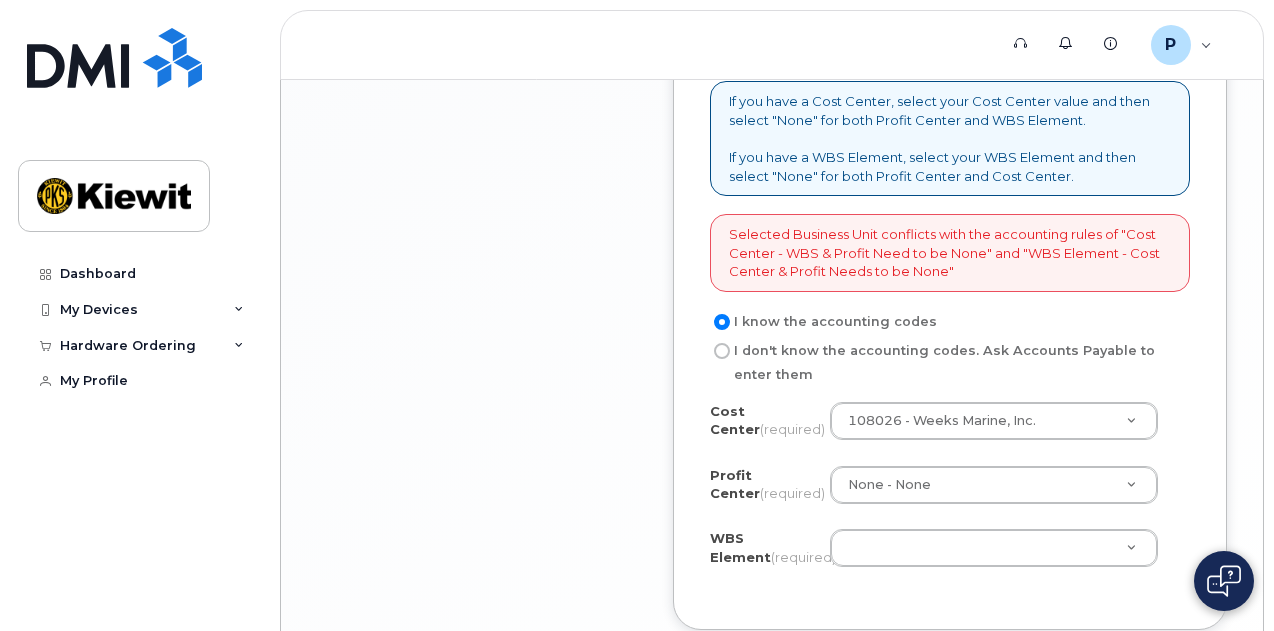 scroll, scrollTop: 1718, scrollLeft: 0, axis: vertical 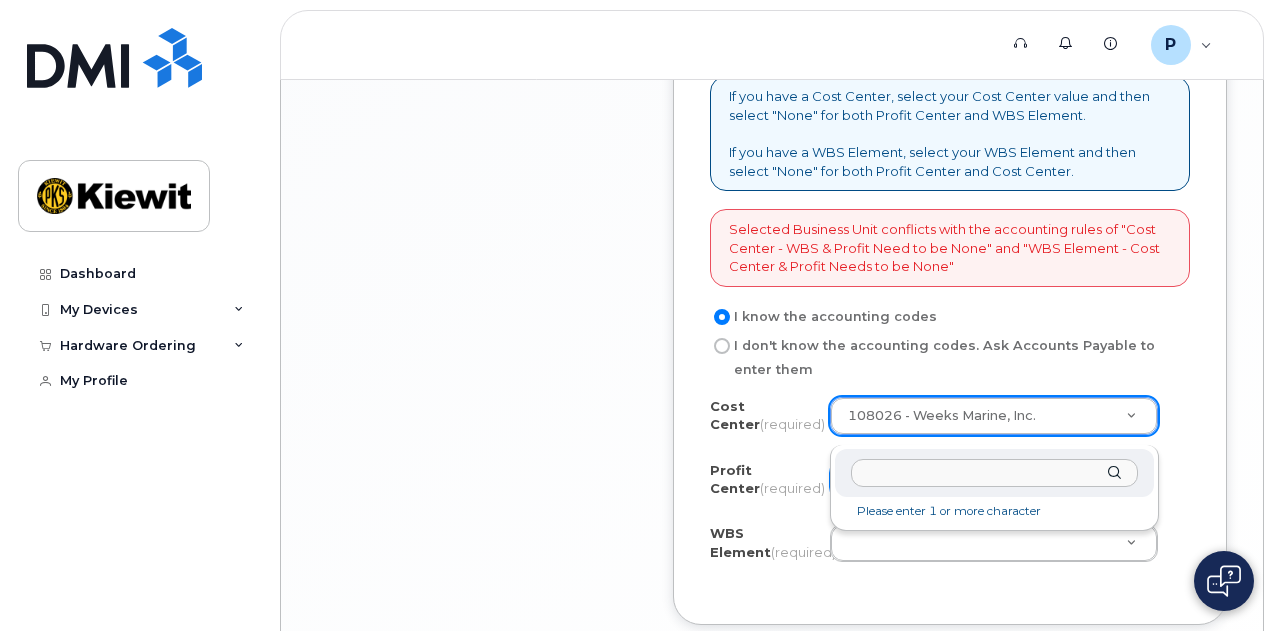 drag, startPoint x: 725, startPoint y: 501, endPoint x: 880, endPoint y: 501, distance: 155 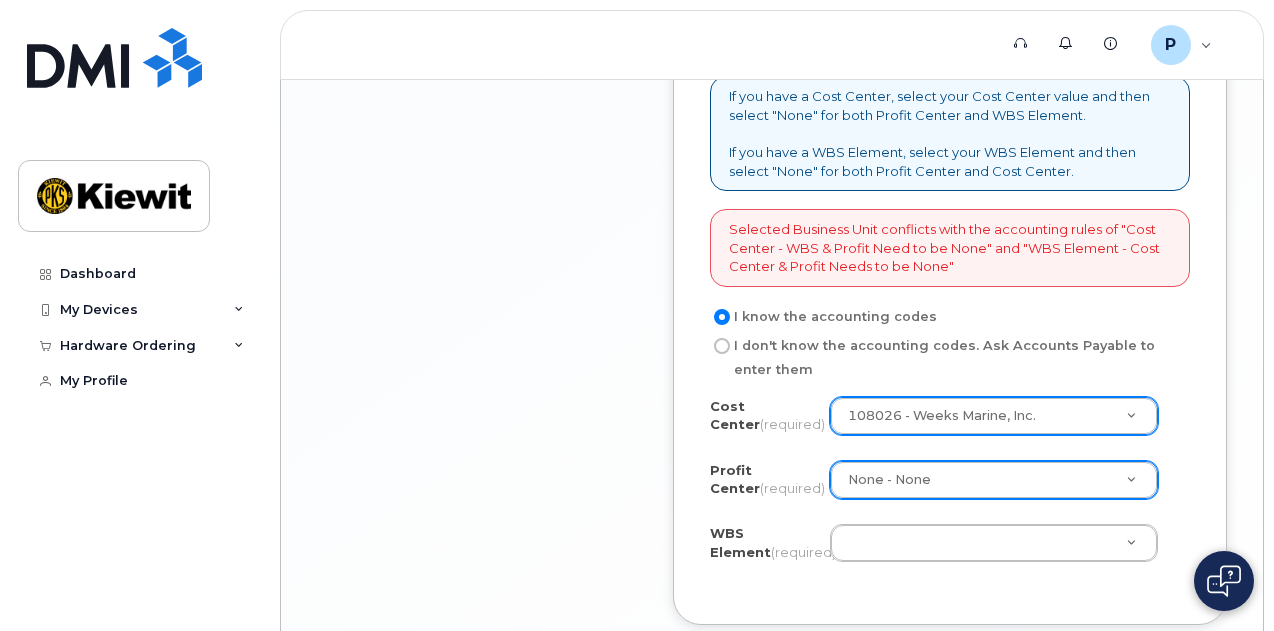 click on "Cost Center
(required)
108026 - Weeks Marine, Inc.     108026
Profit Center
(required)
None - None
None - None
WBS Element
(required)
108026.1061" 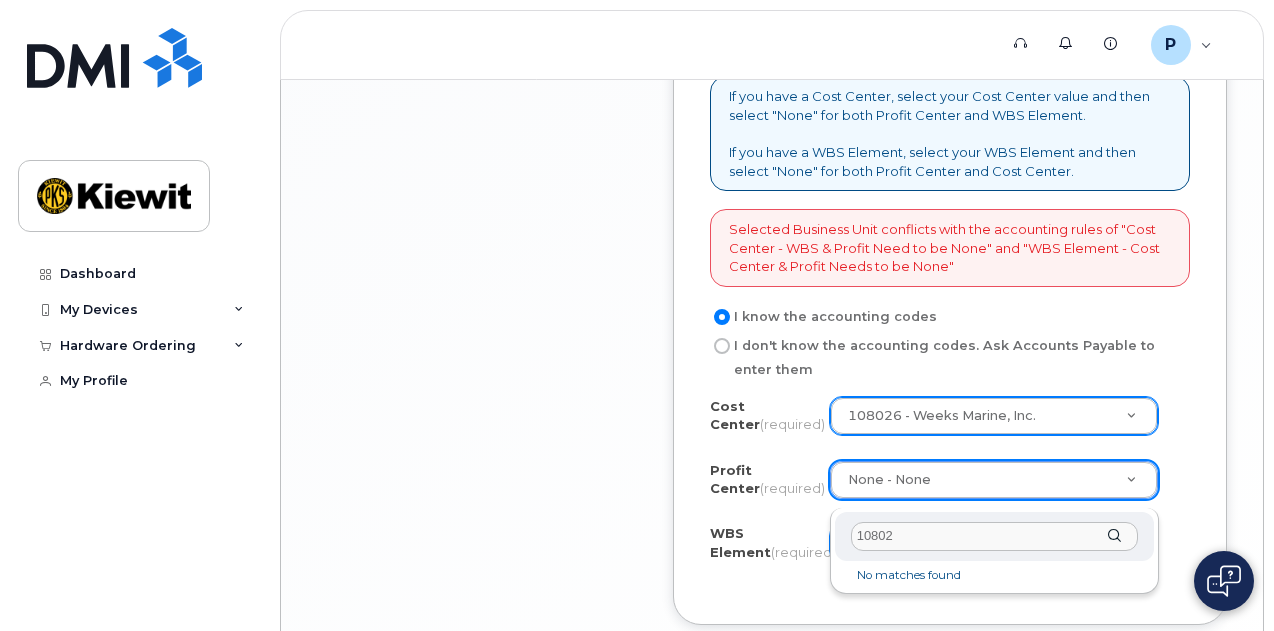 type on "108026" 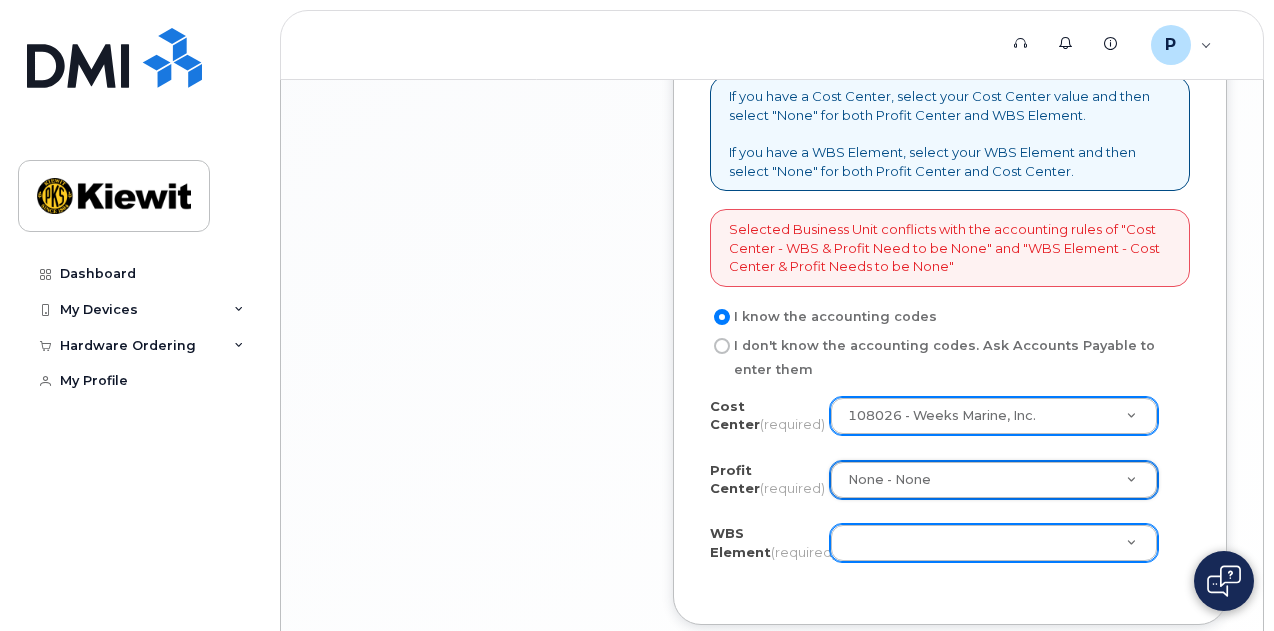 click on "Cost Center
(required)
108026 - Weeks Marine, Inc.     108026
Profit Center
(required)
None - None
None - None
WBS Element
(required)
108026.1061" 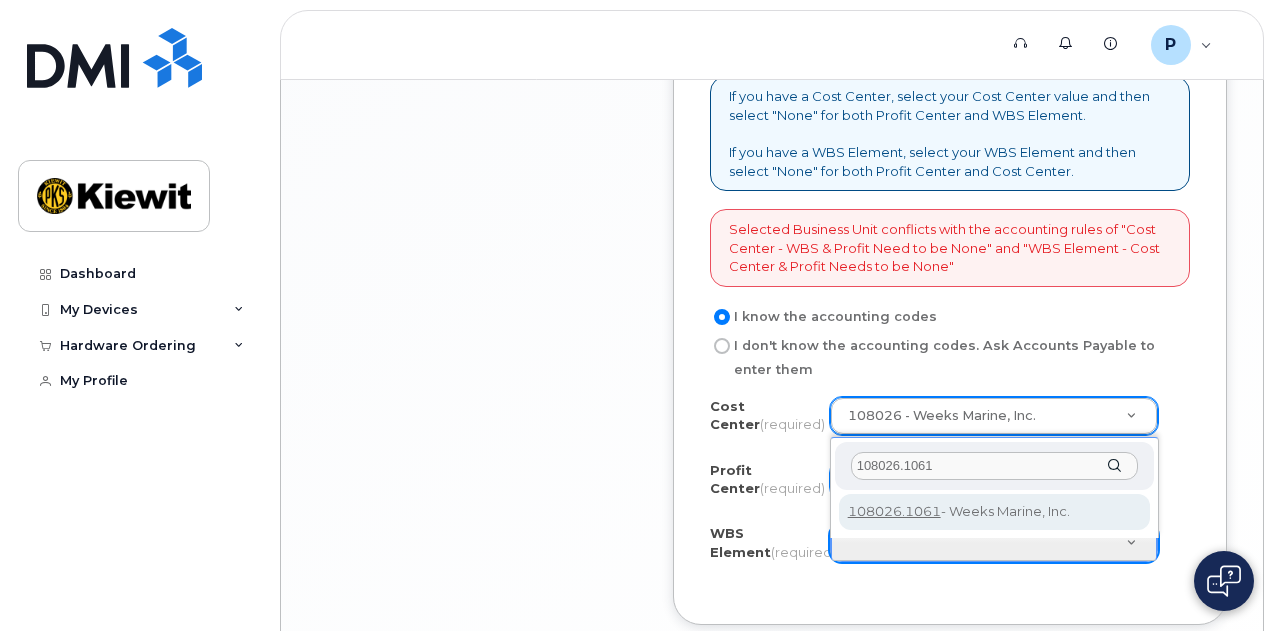 type on "108026.1061" 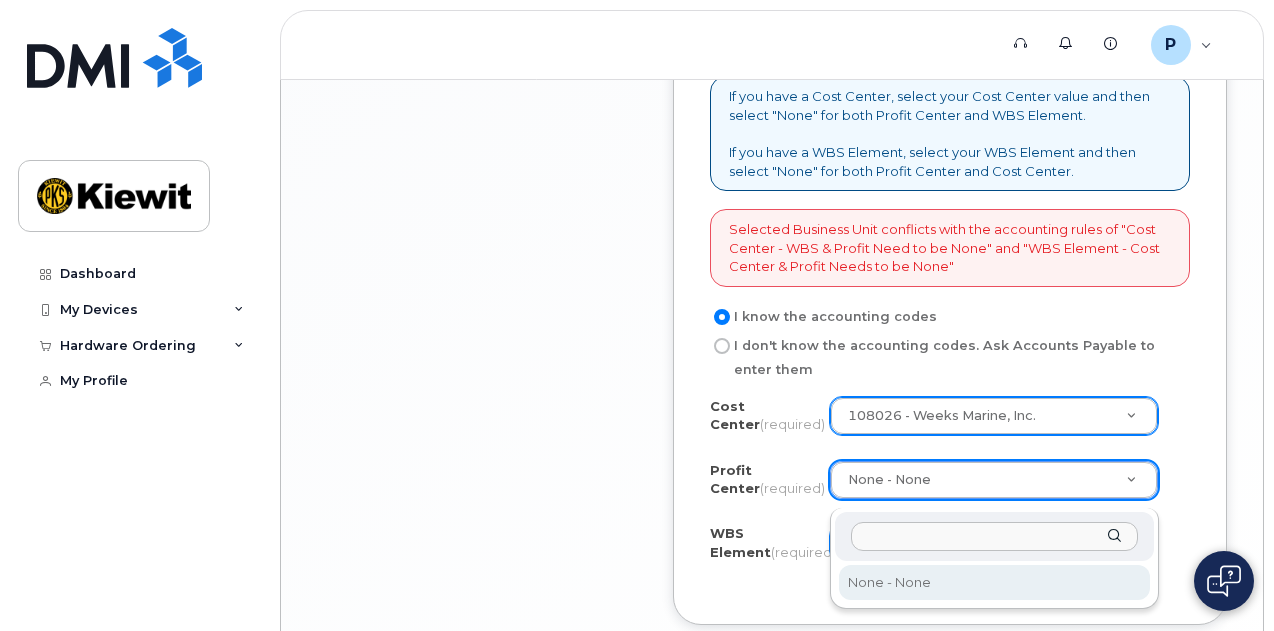 drag, startPoint x: 908, startPoint y: 552, endPoint x: 914, endPoint y: 565, distance: 14.3178215 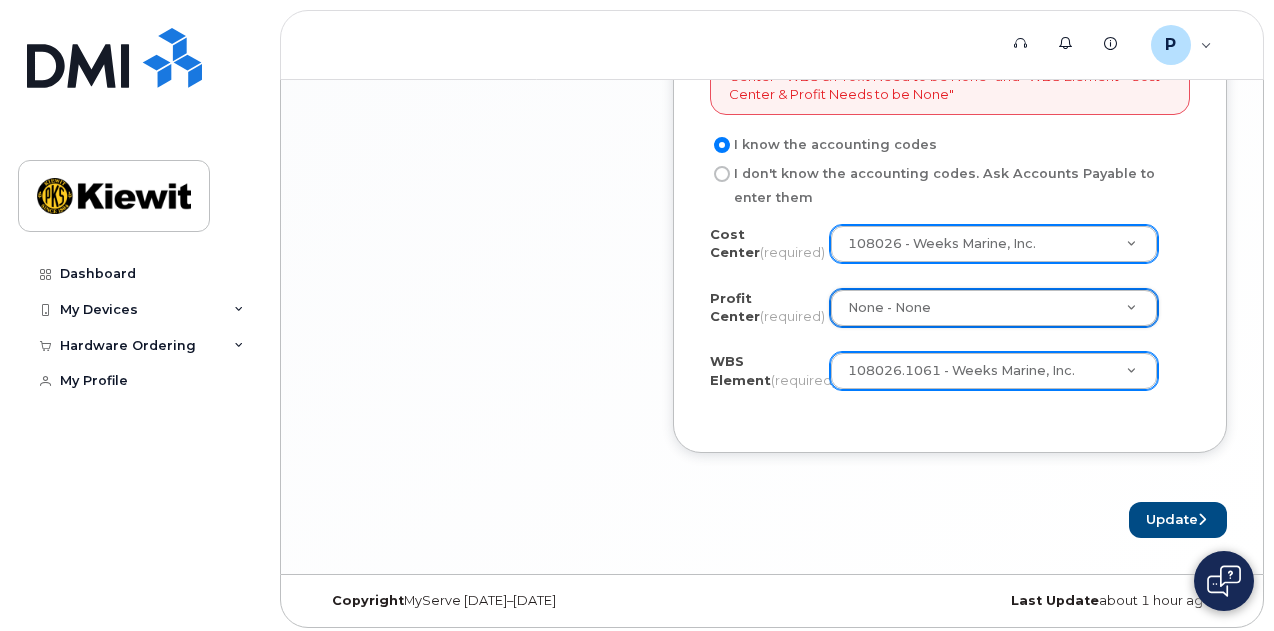 scroll, scrollTop: 1906, scrollLeft: 0, axis: vertical 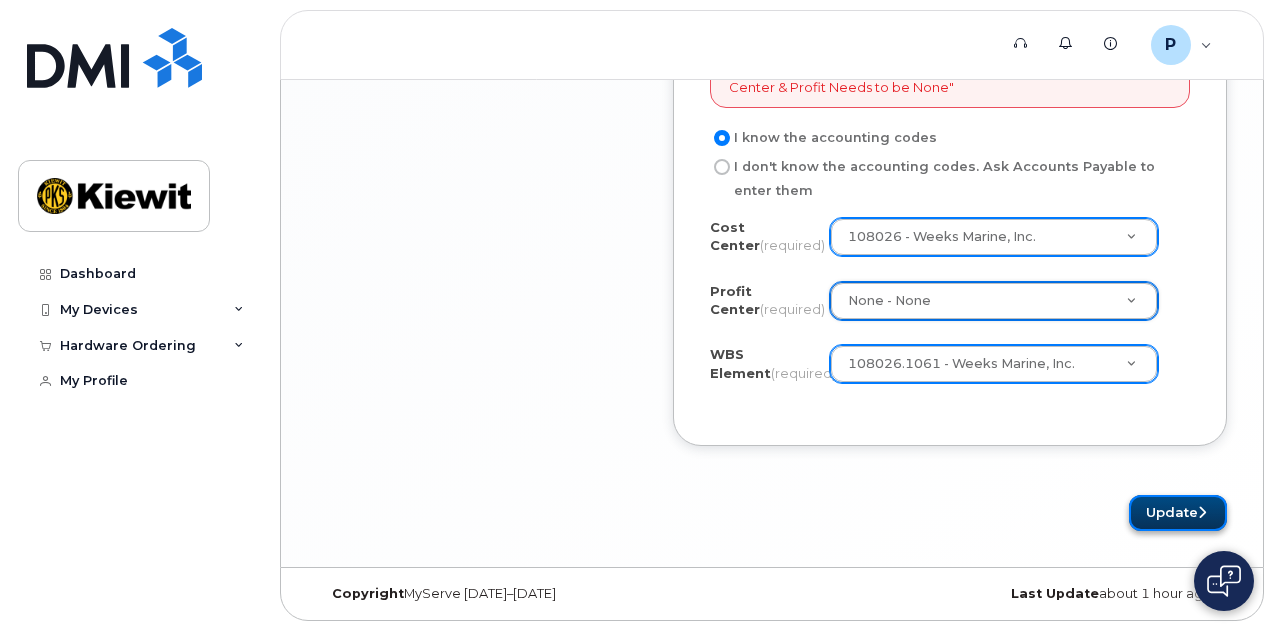 click 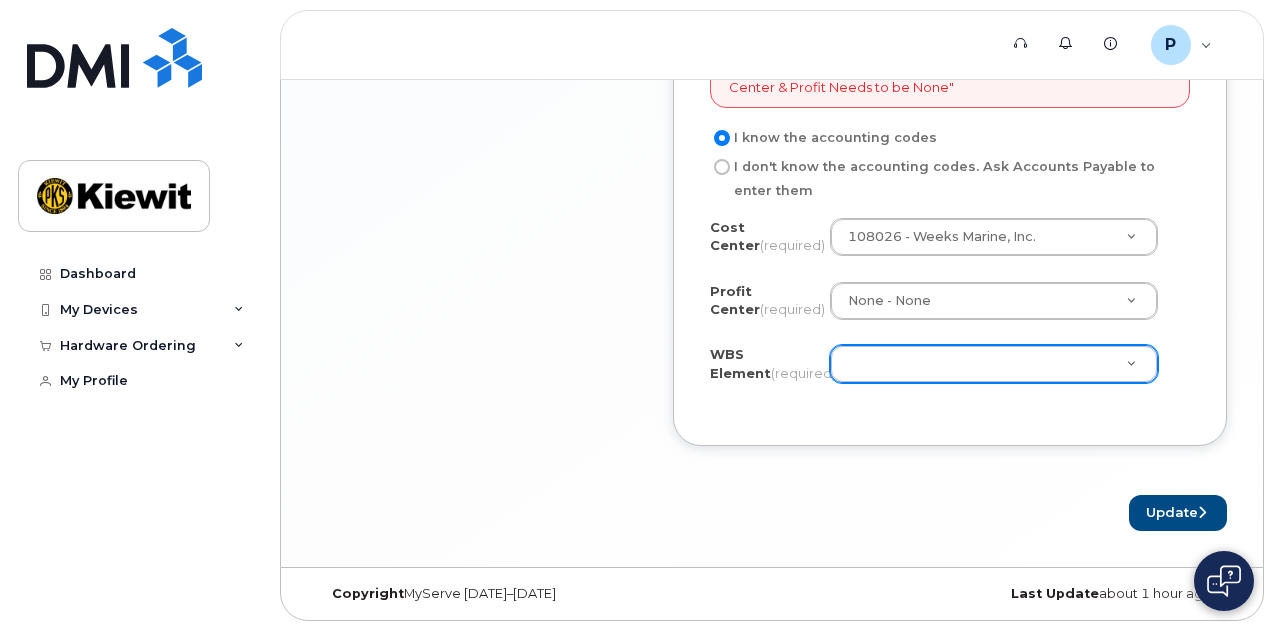 scroll, scrollTop: 1906, scrollLeft: 0, axis: vertical 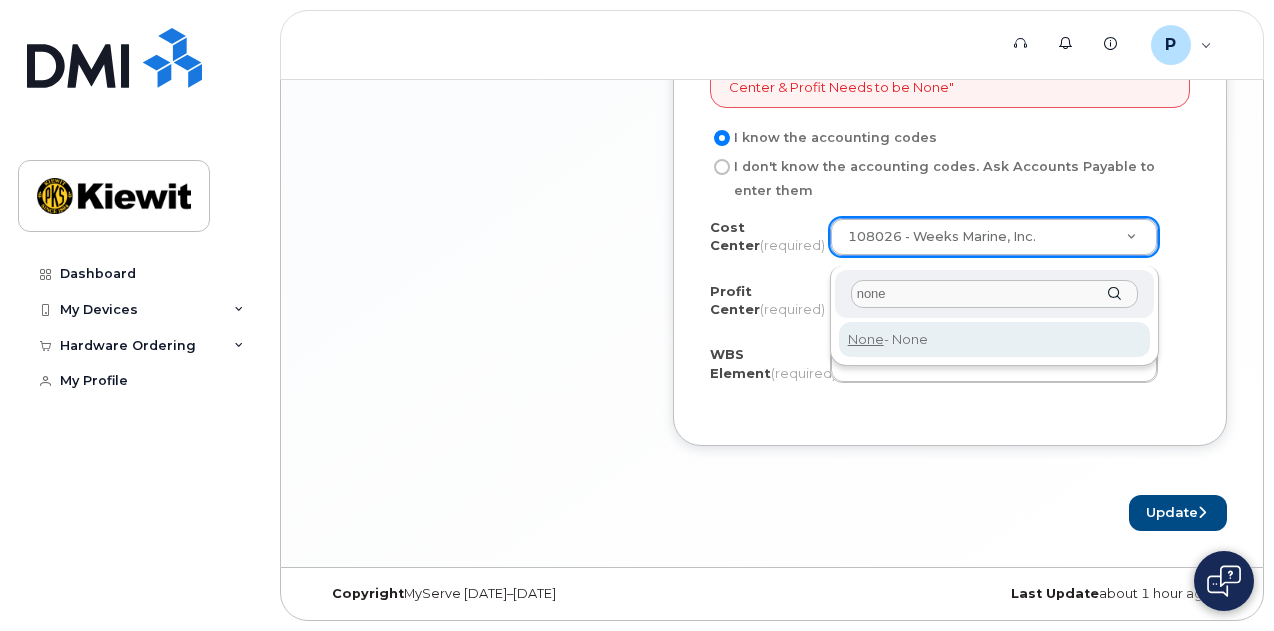 type on "none" 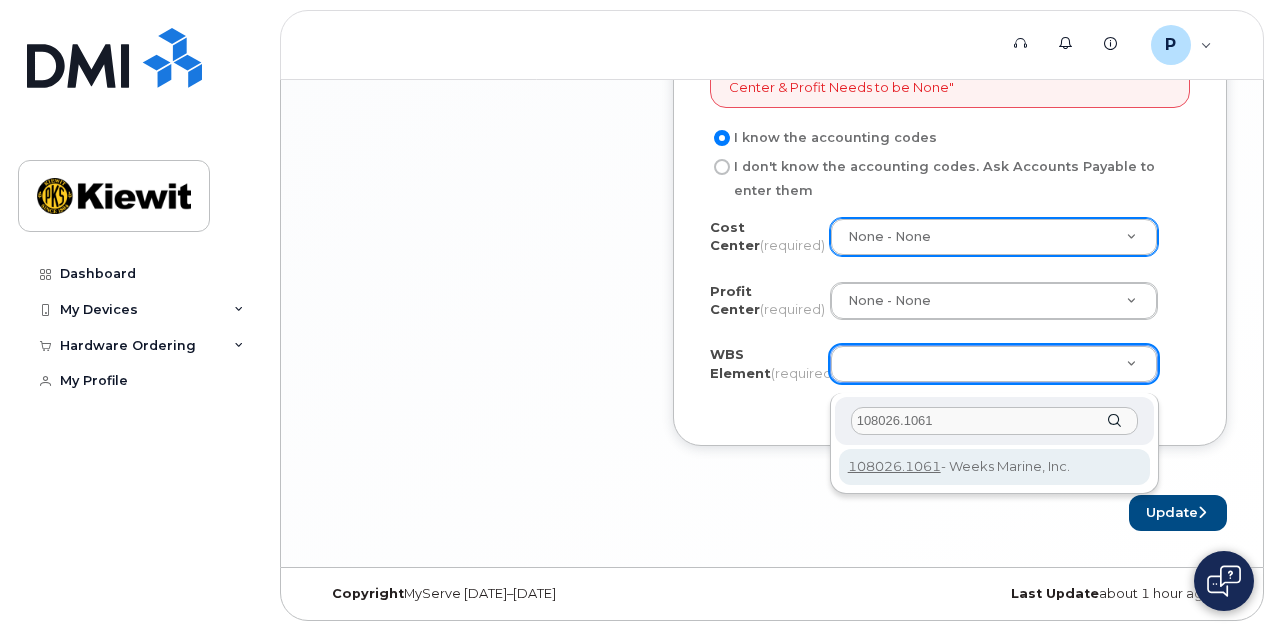 type on "108026.1061" 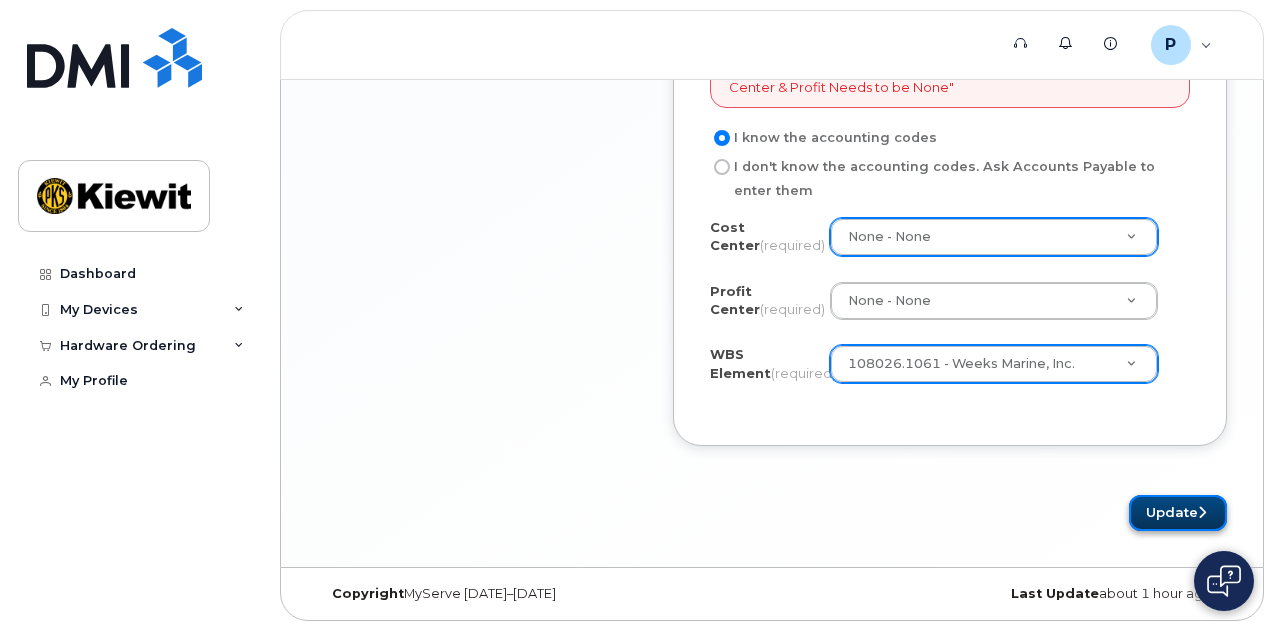 click on "Update" 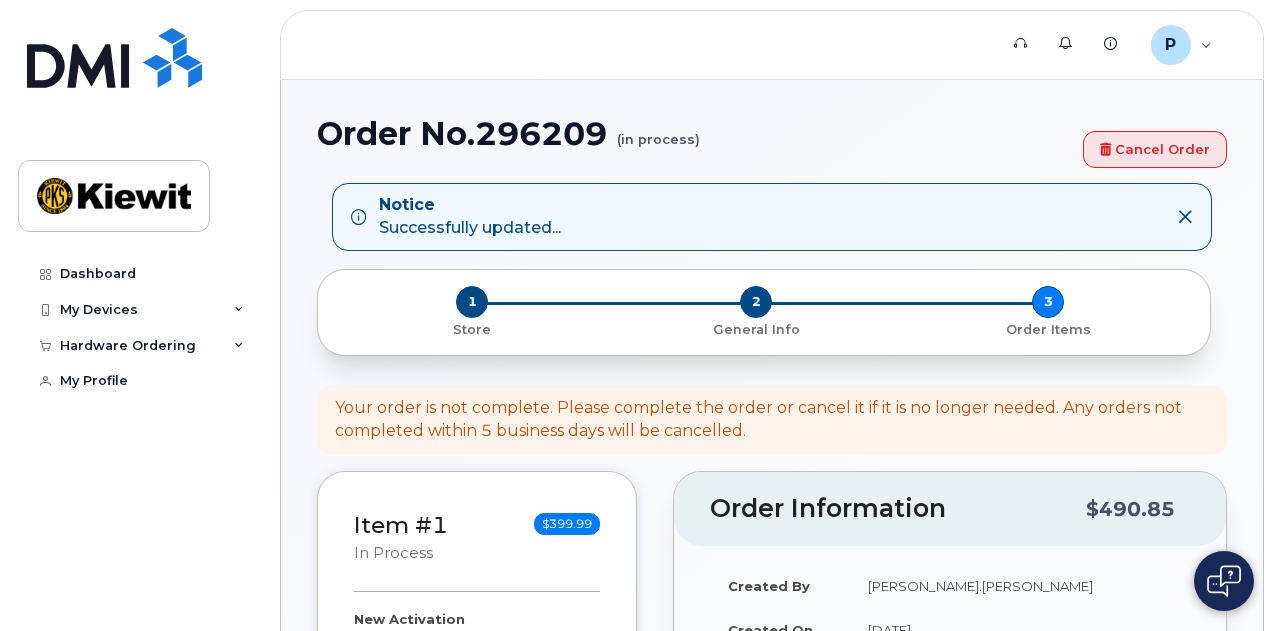 select 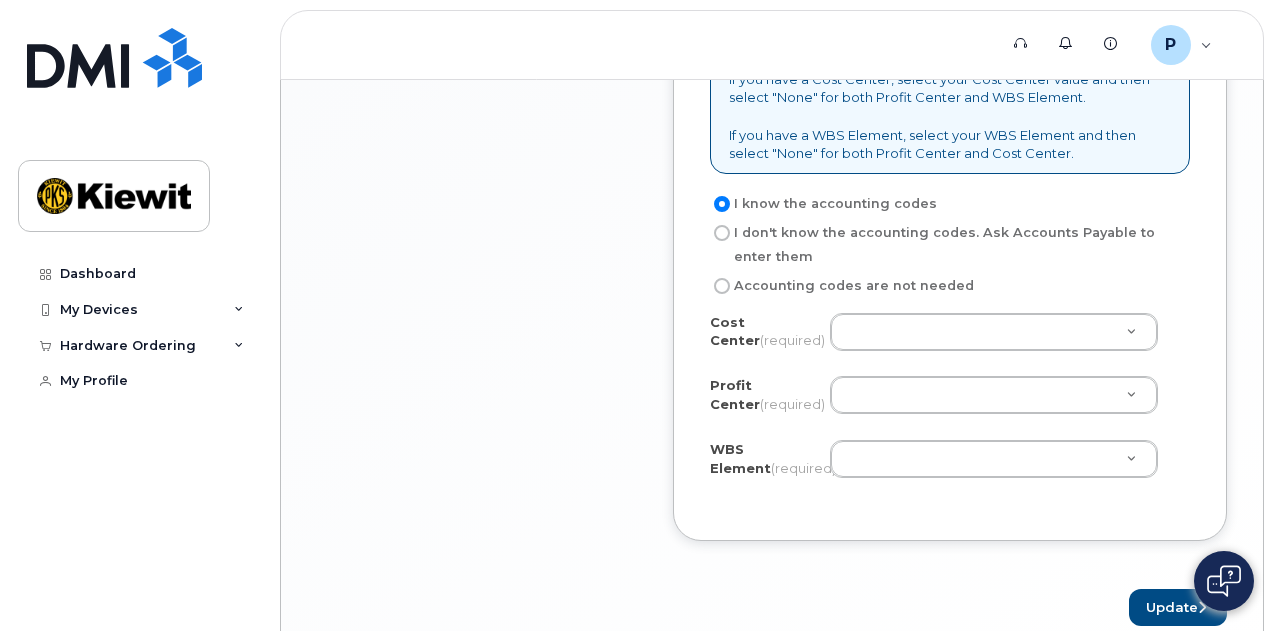 scroll, scrollTop: 1240, scrollLeft: 0, axis: vertical 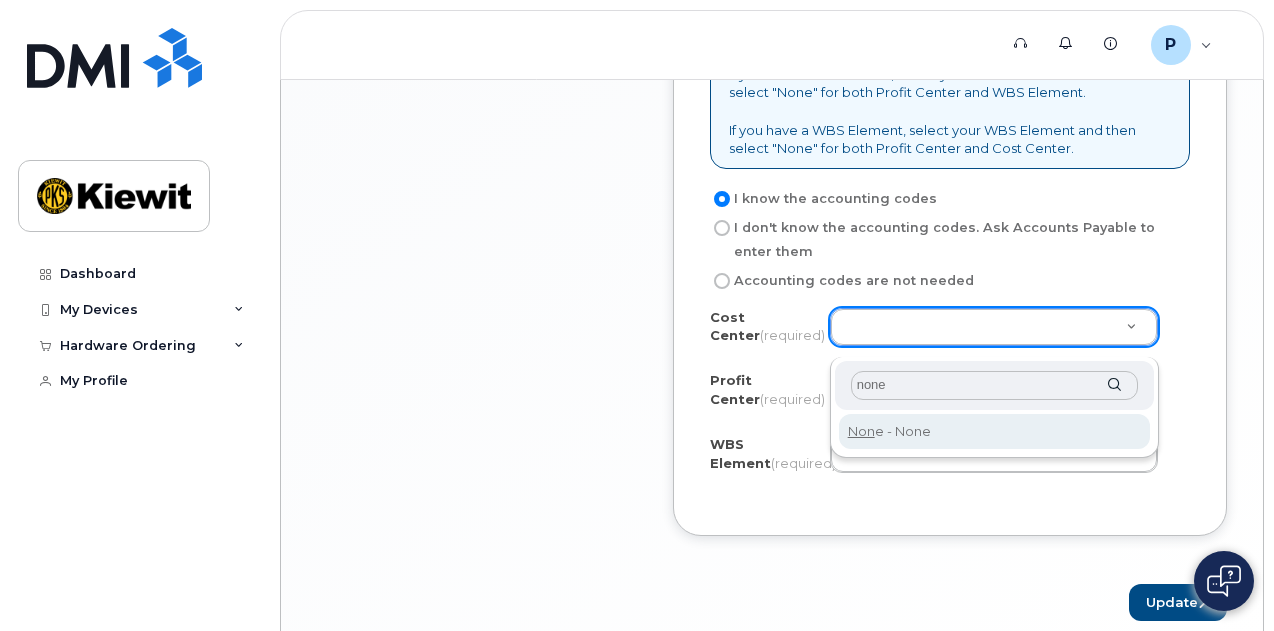 type on "none" 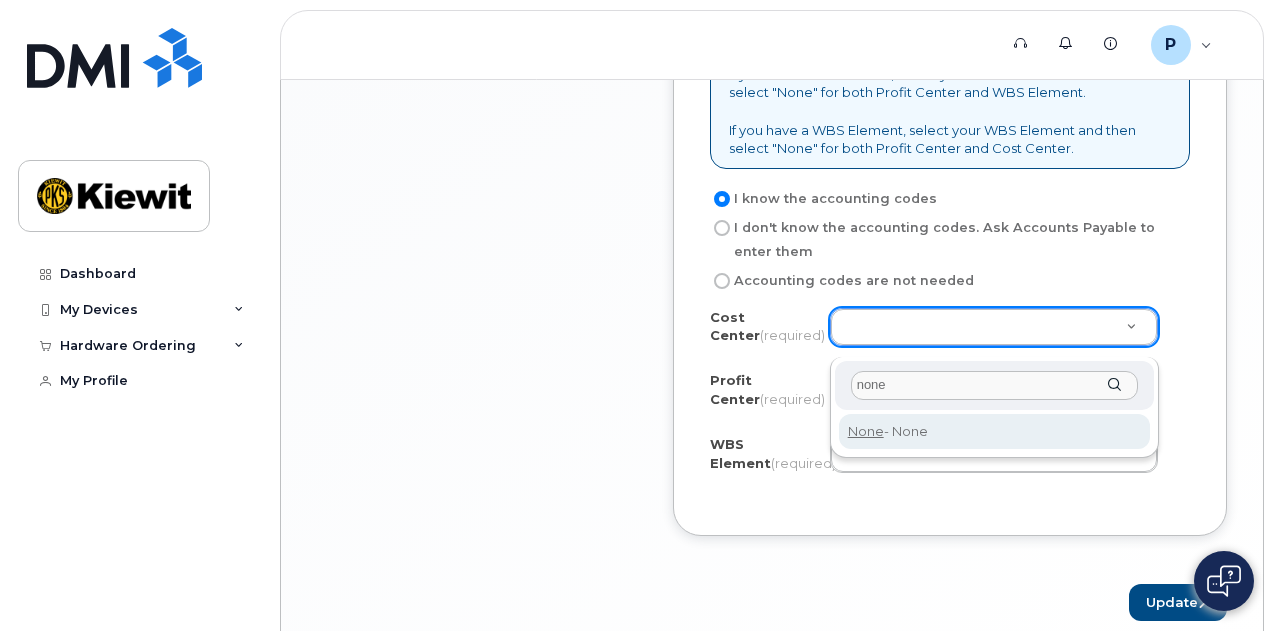 drag, startPoint x: 892, startPoint y: 350, endPoint x: 904, endPoint y: 417, distance: 68.06615 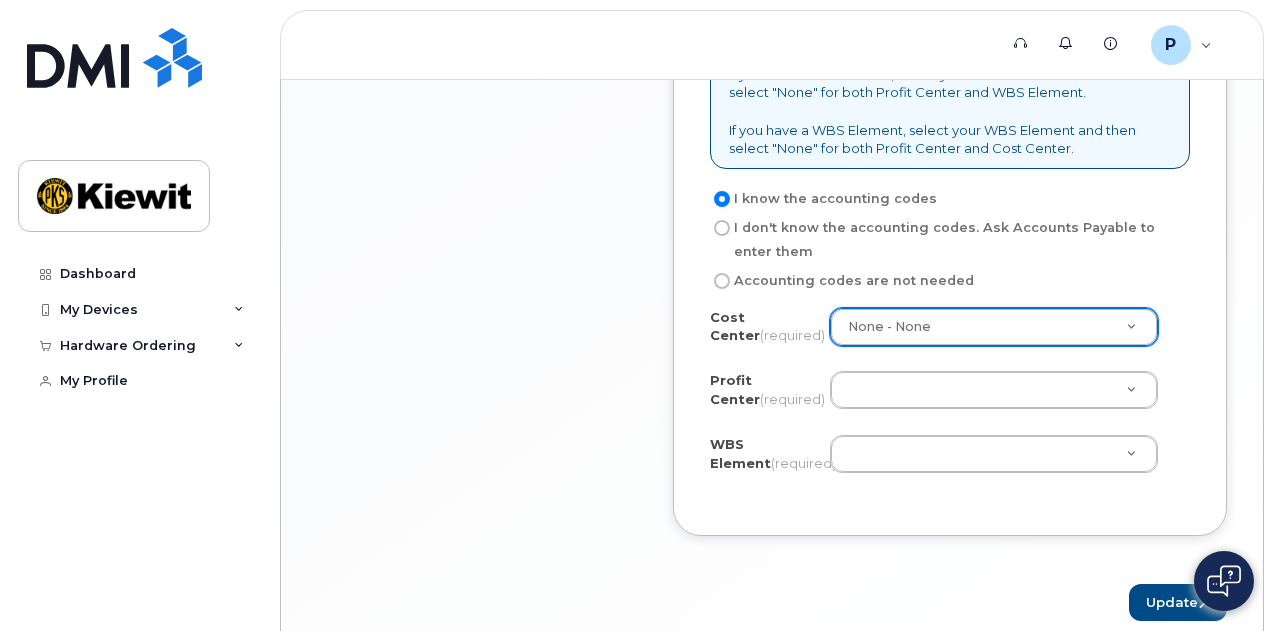 click on "Cost Center
(required)
None - None     None
Profit Center
(required)
None - None
WBS Element
(required)
Unknown" 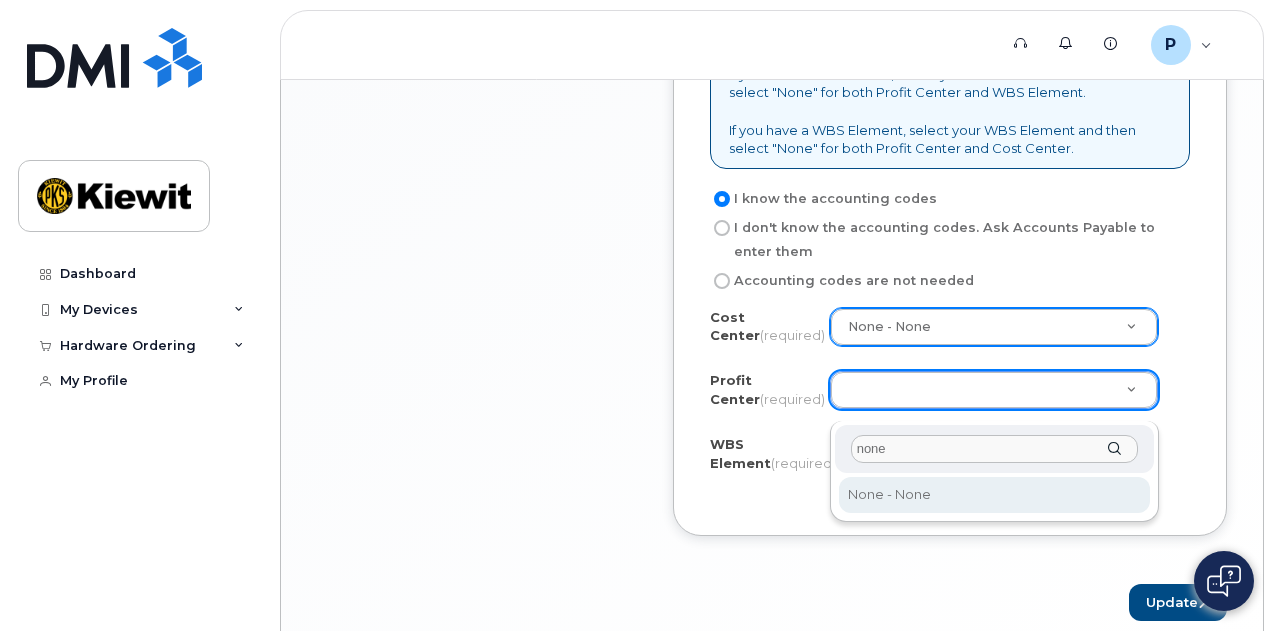 type on "none" 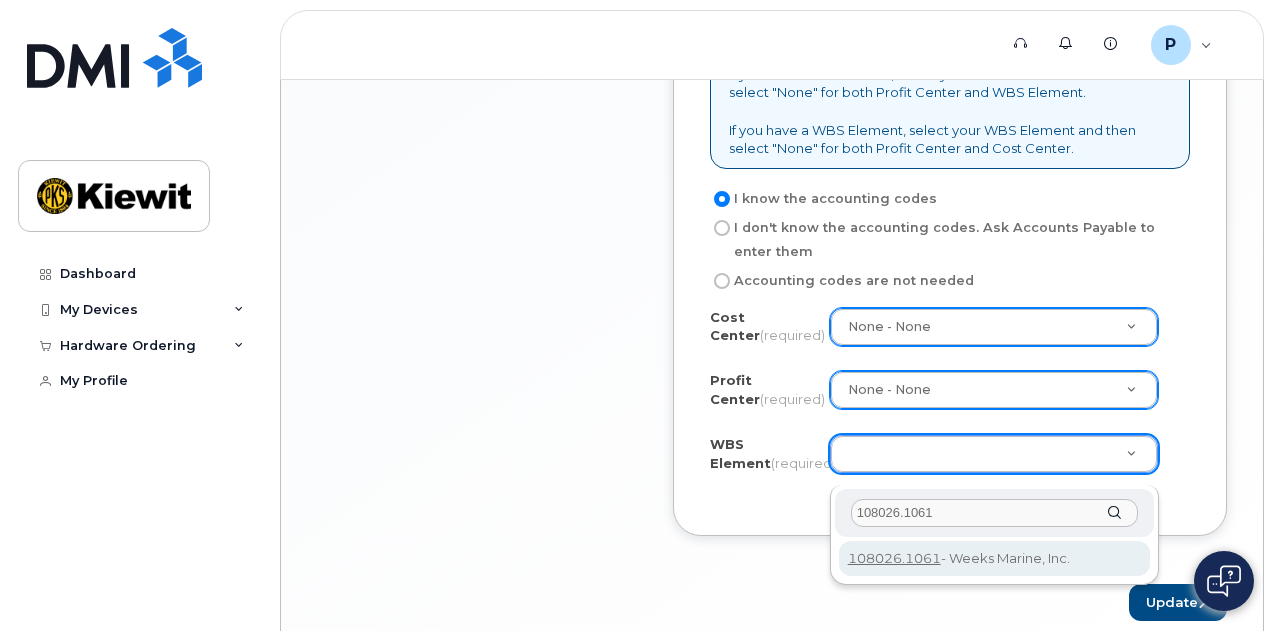 type on "108026.1061" 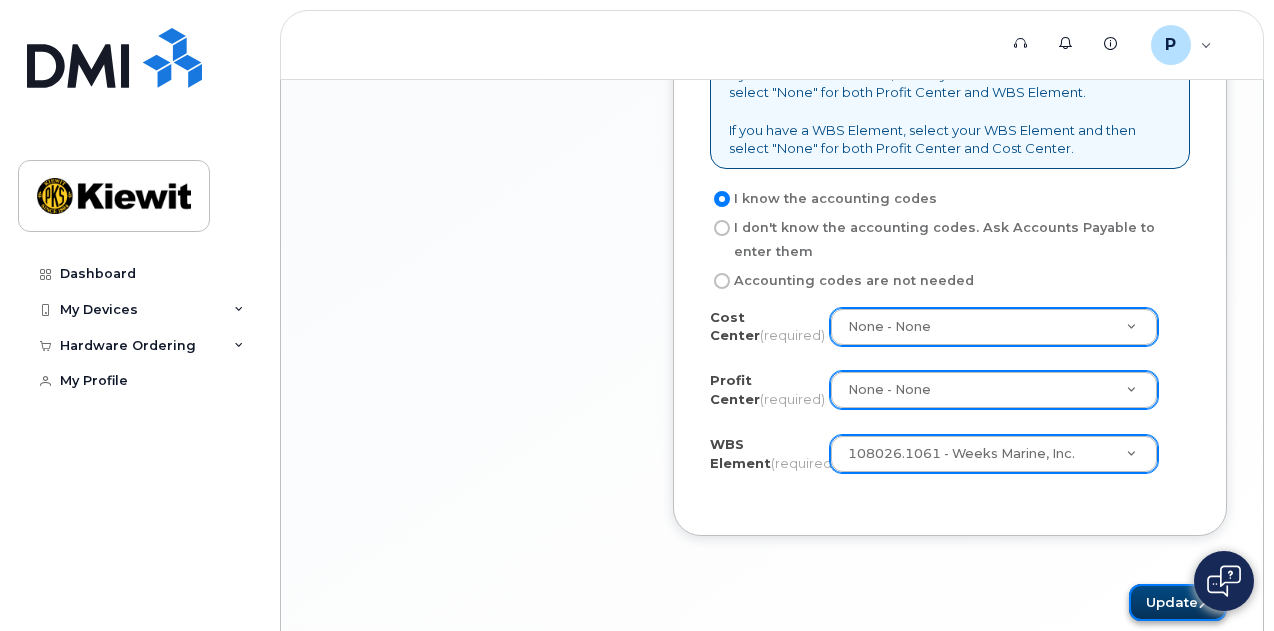 click on "Update" 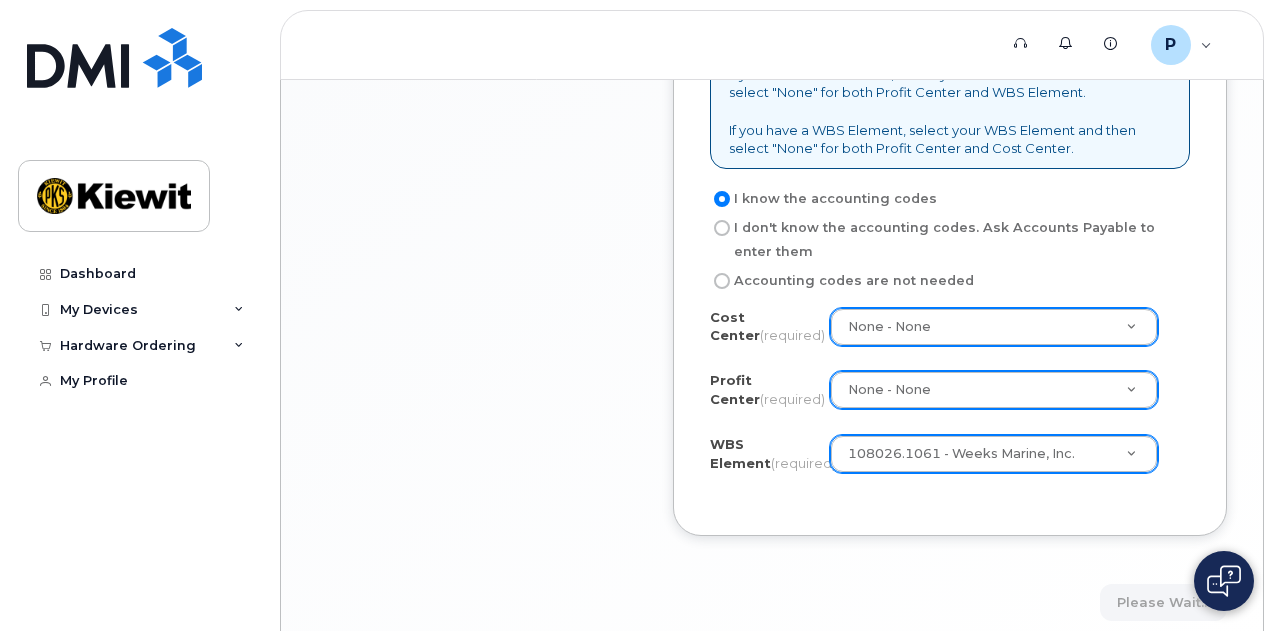 scroll, scrollTop: 1143, scrollLeft: 0, axis: vertical 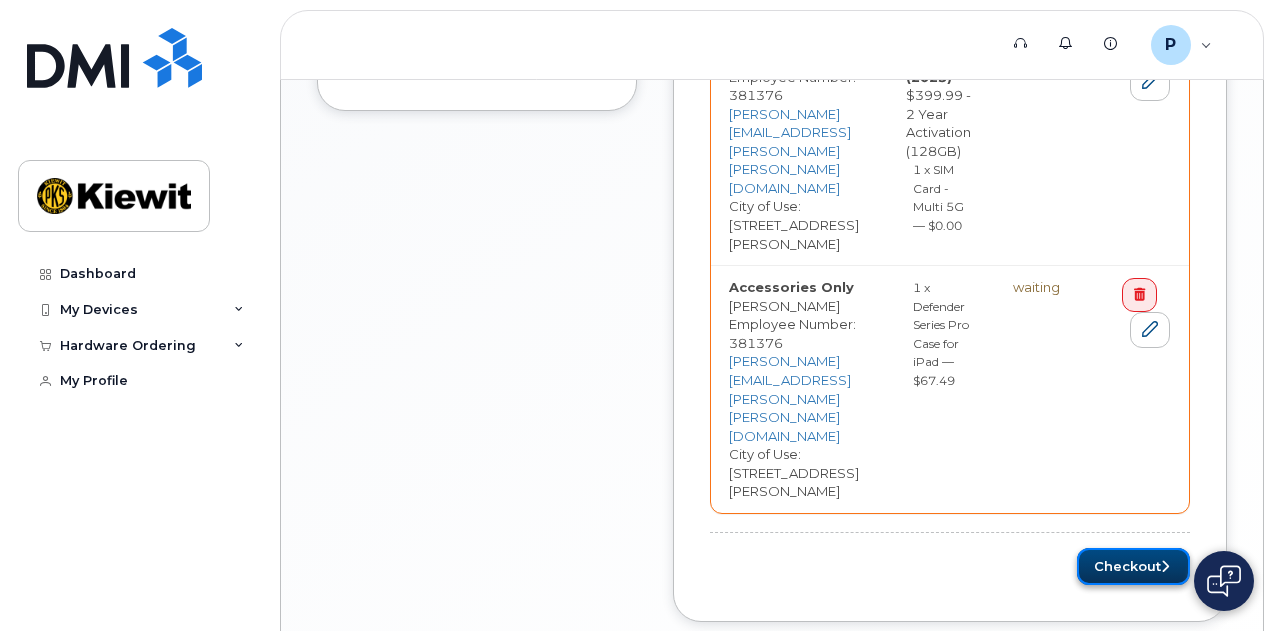 click on "Checkout" 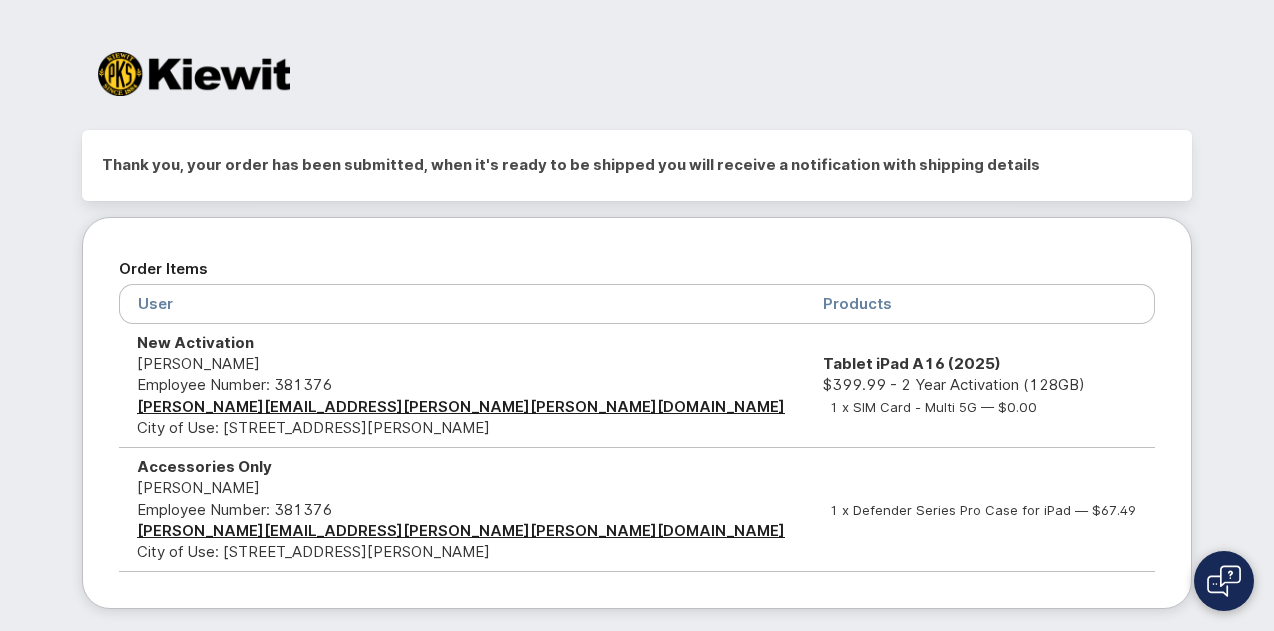 scroll, scrollTop: 0, scrollLeft: 0, axis: both 